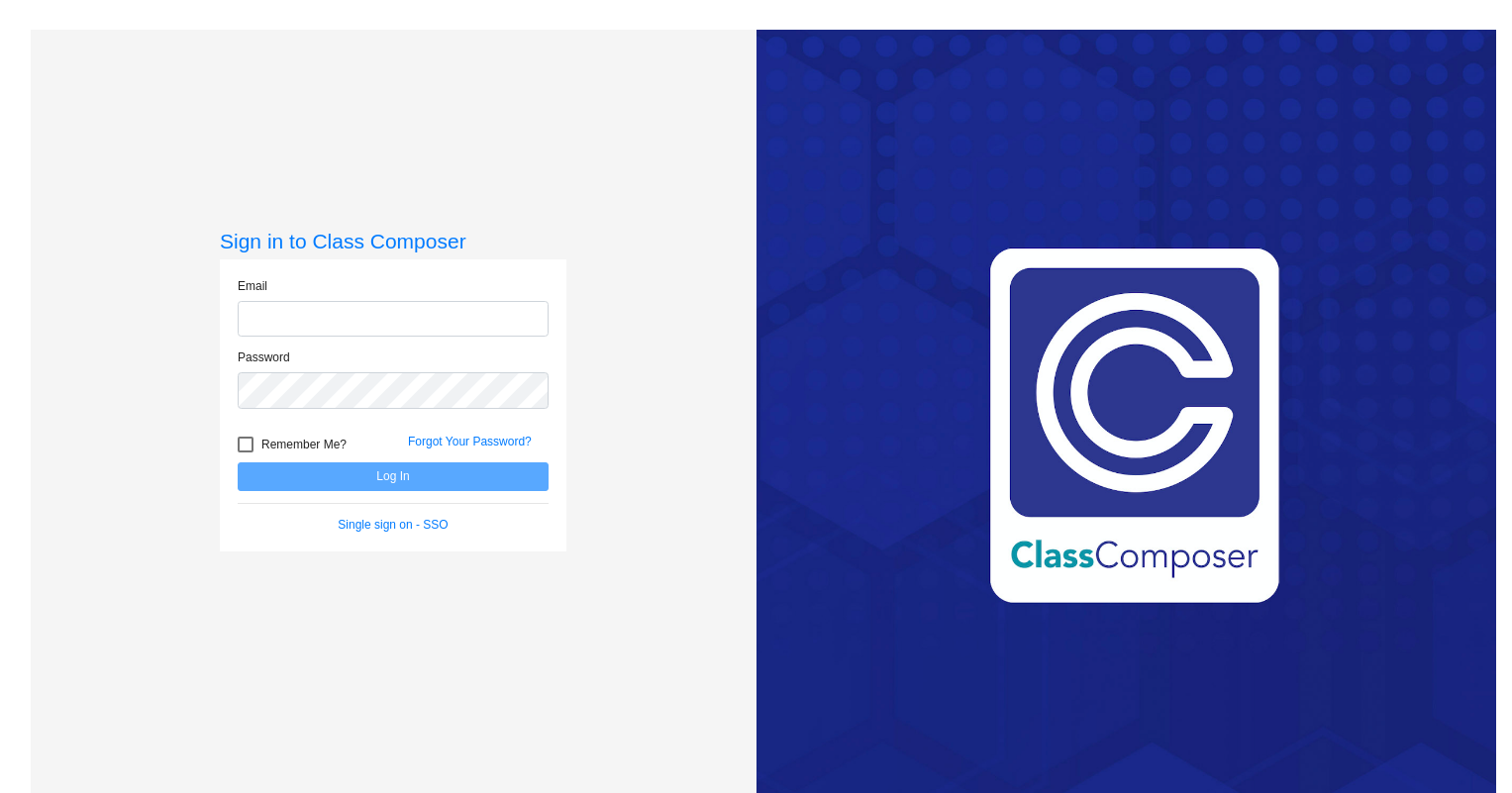 scroll, scrollTop: 0, scrollLeft: 0, axis: both 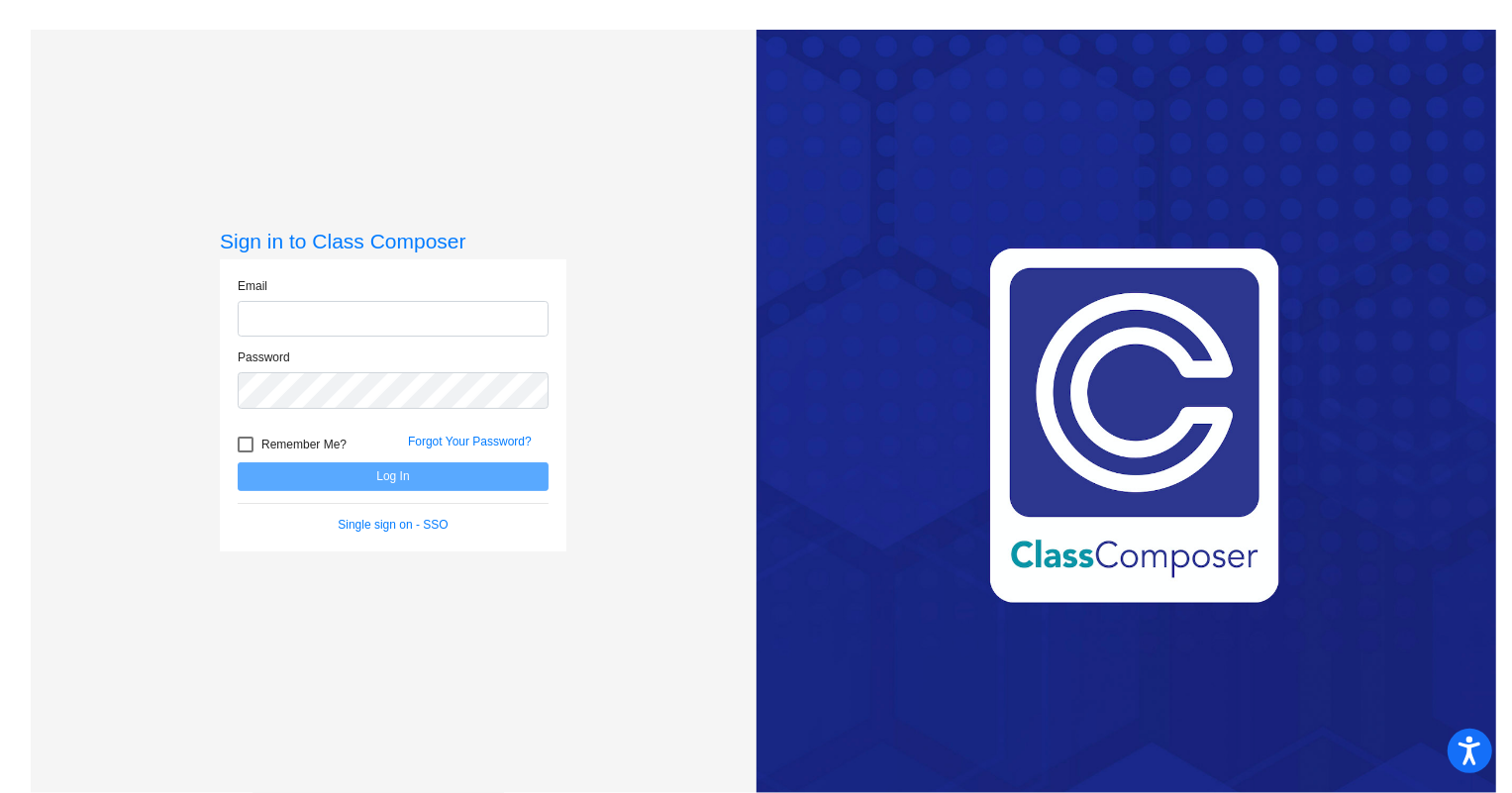 click 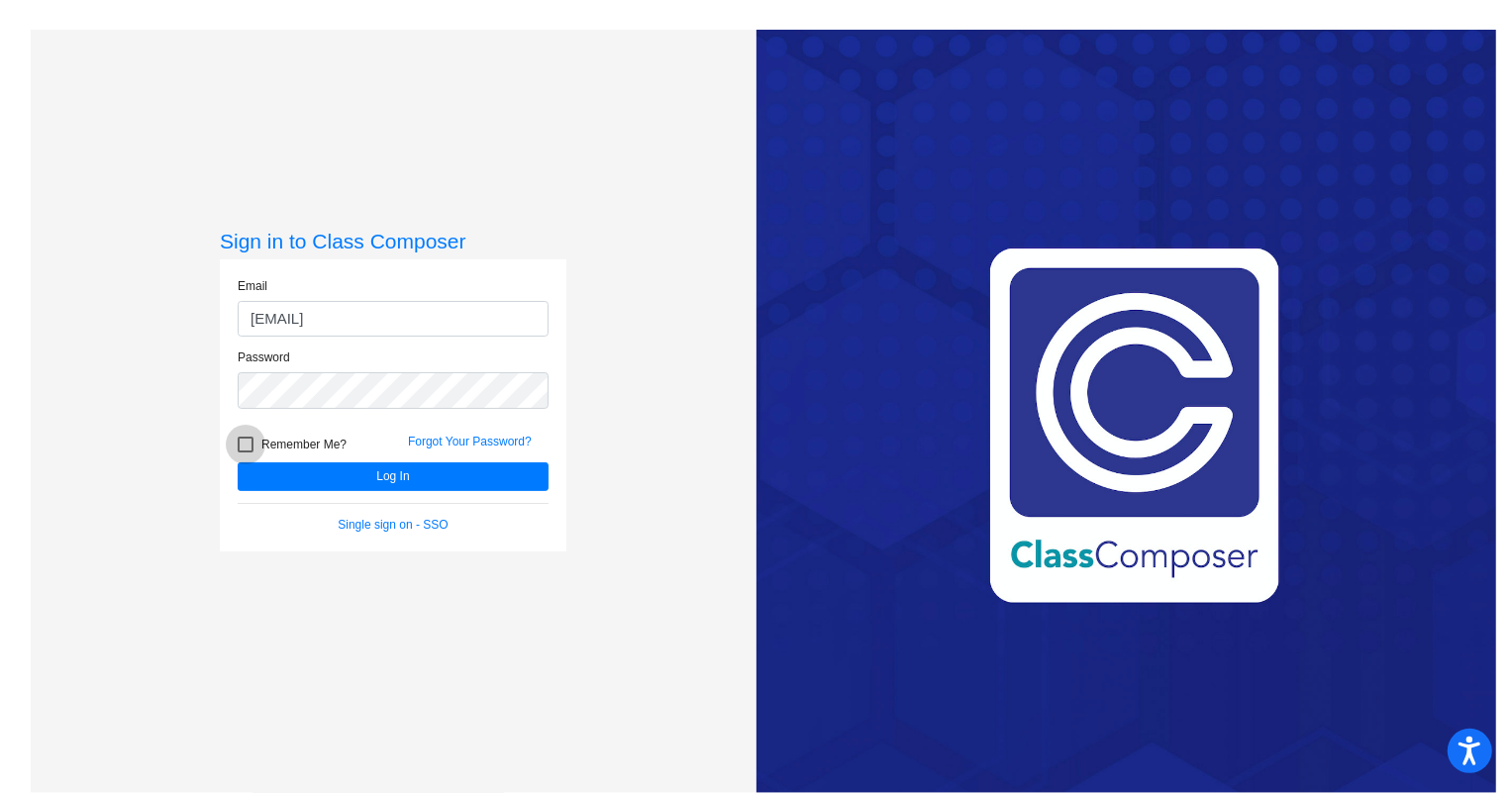 click at bounding box center (246, 445) 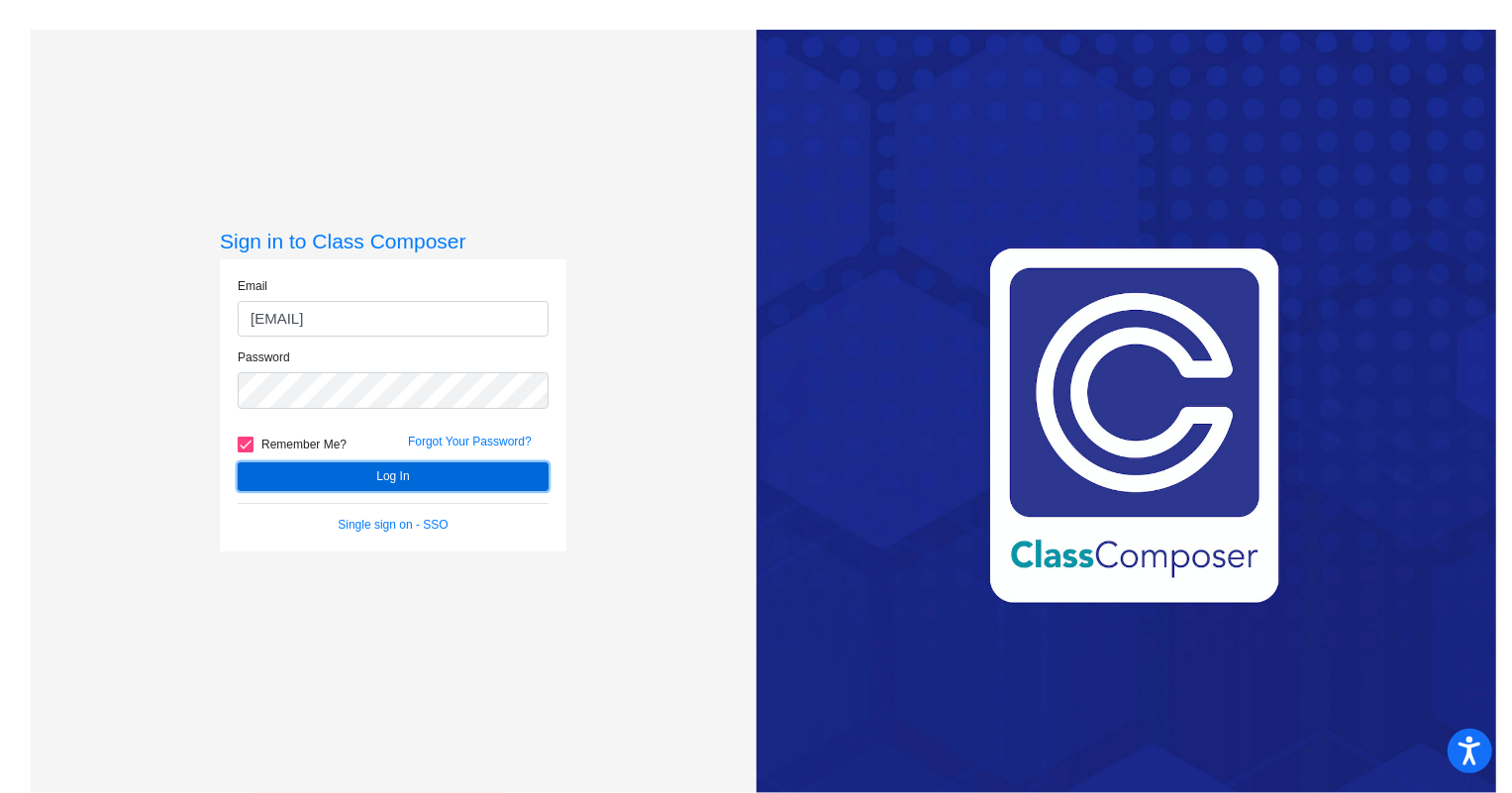 click on "Log In" 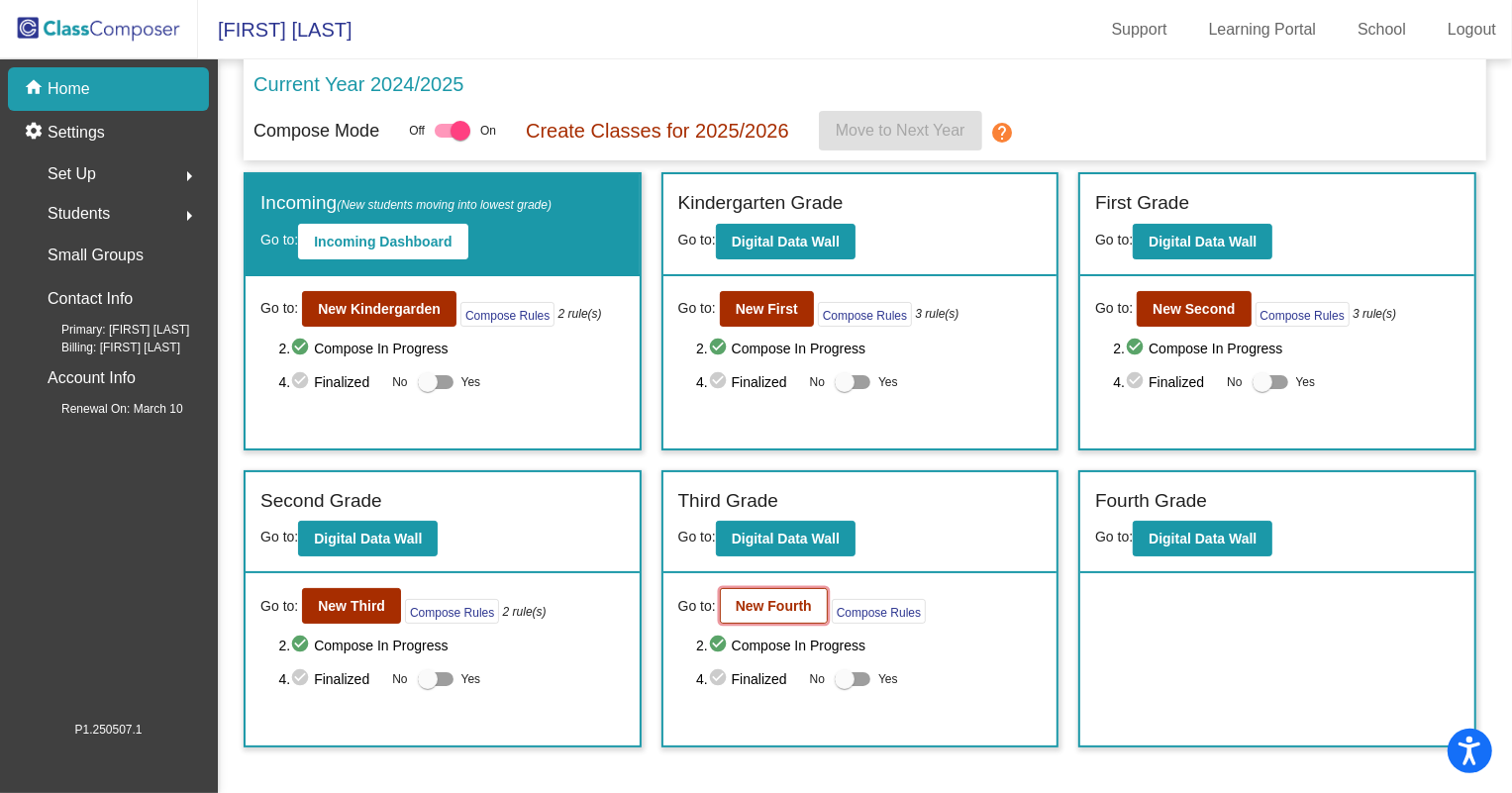 click on "New Fourth" 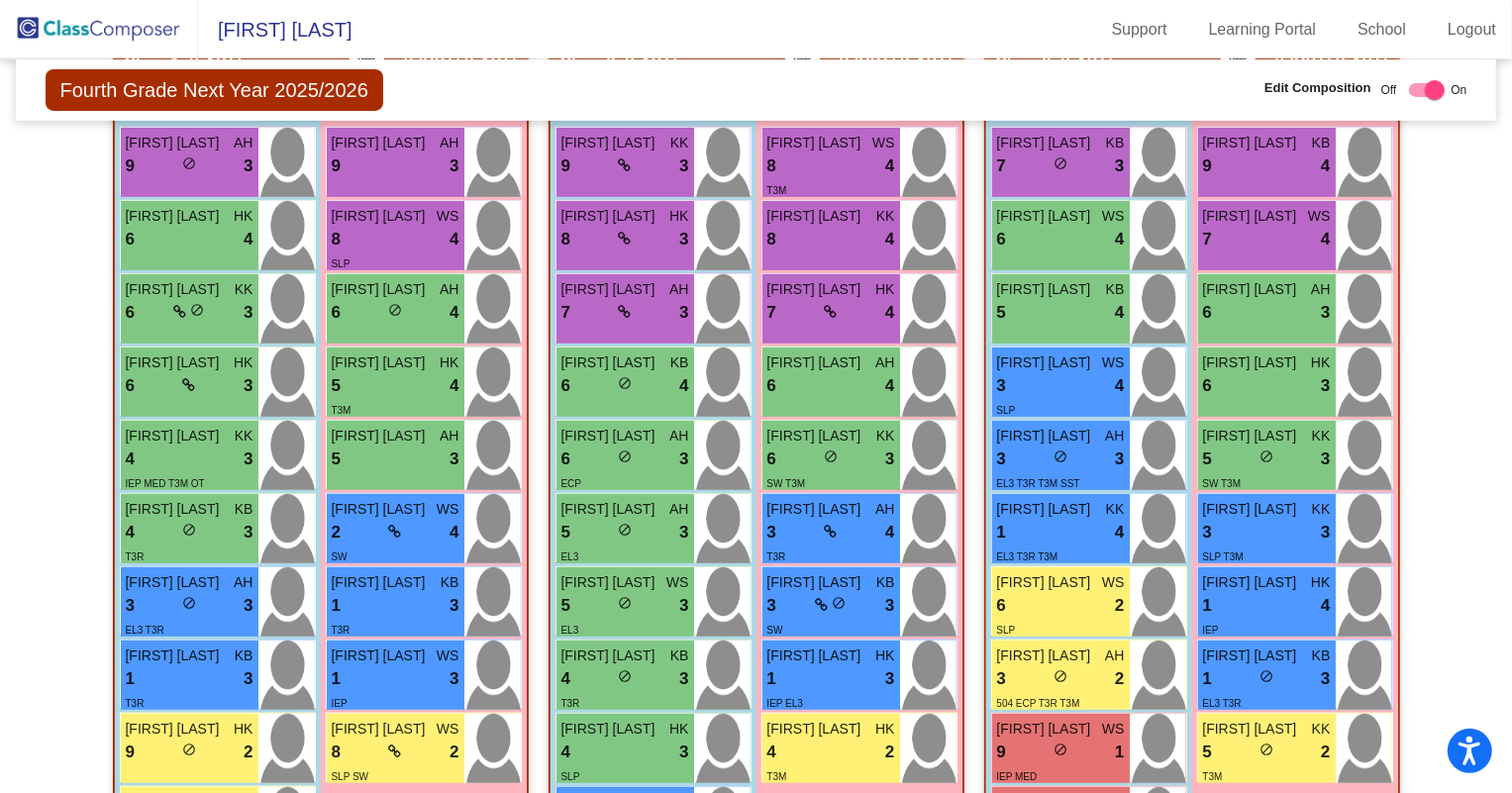 scroll, scrollTop: 720, scrollLeft: 0, axis: vertical 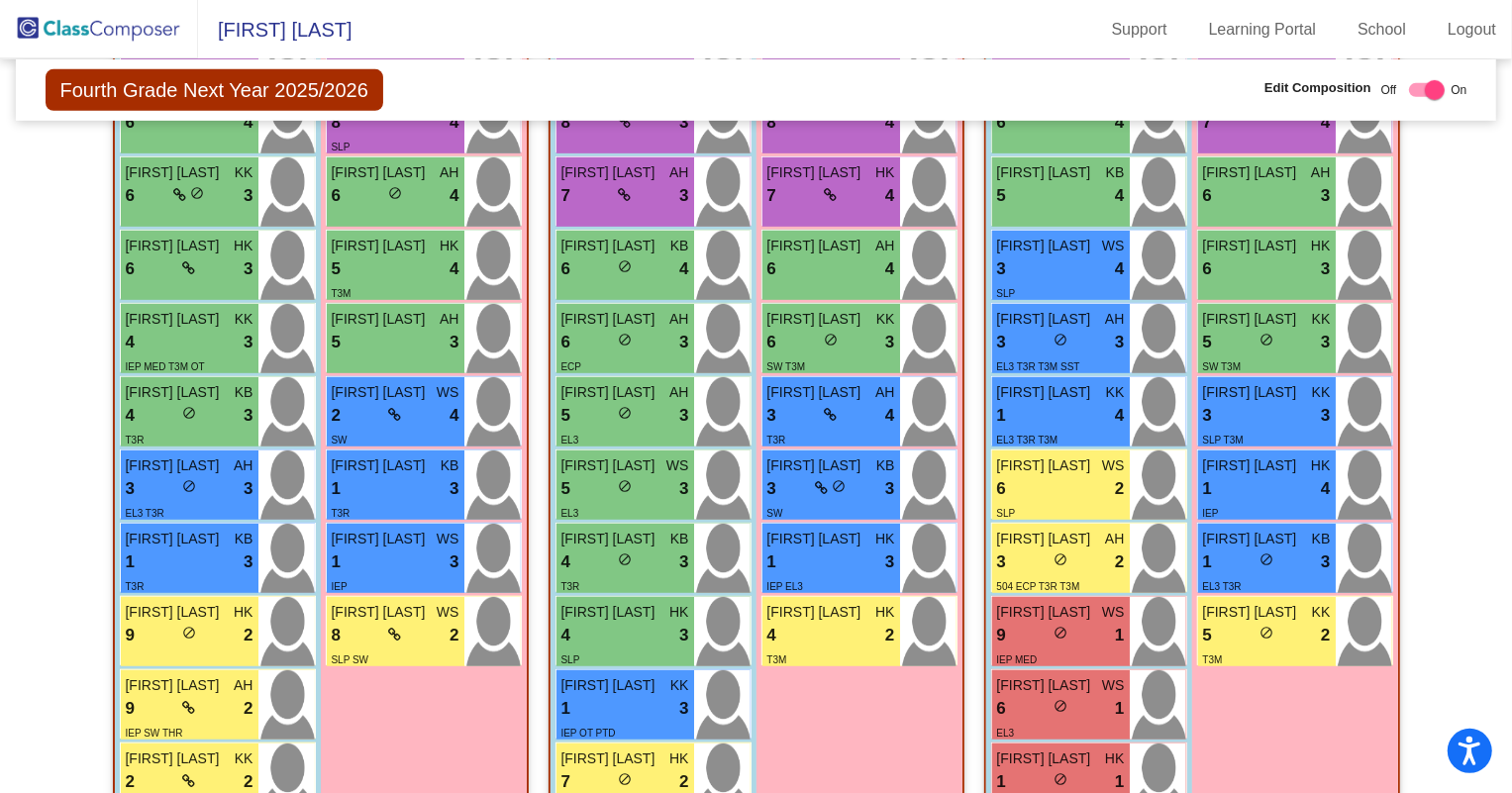 click 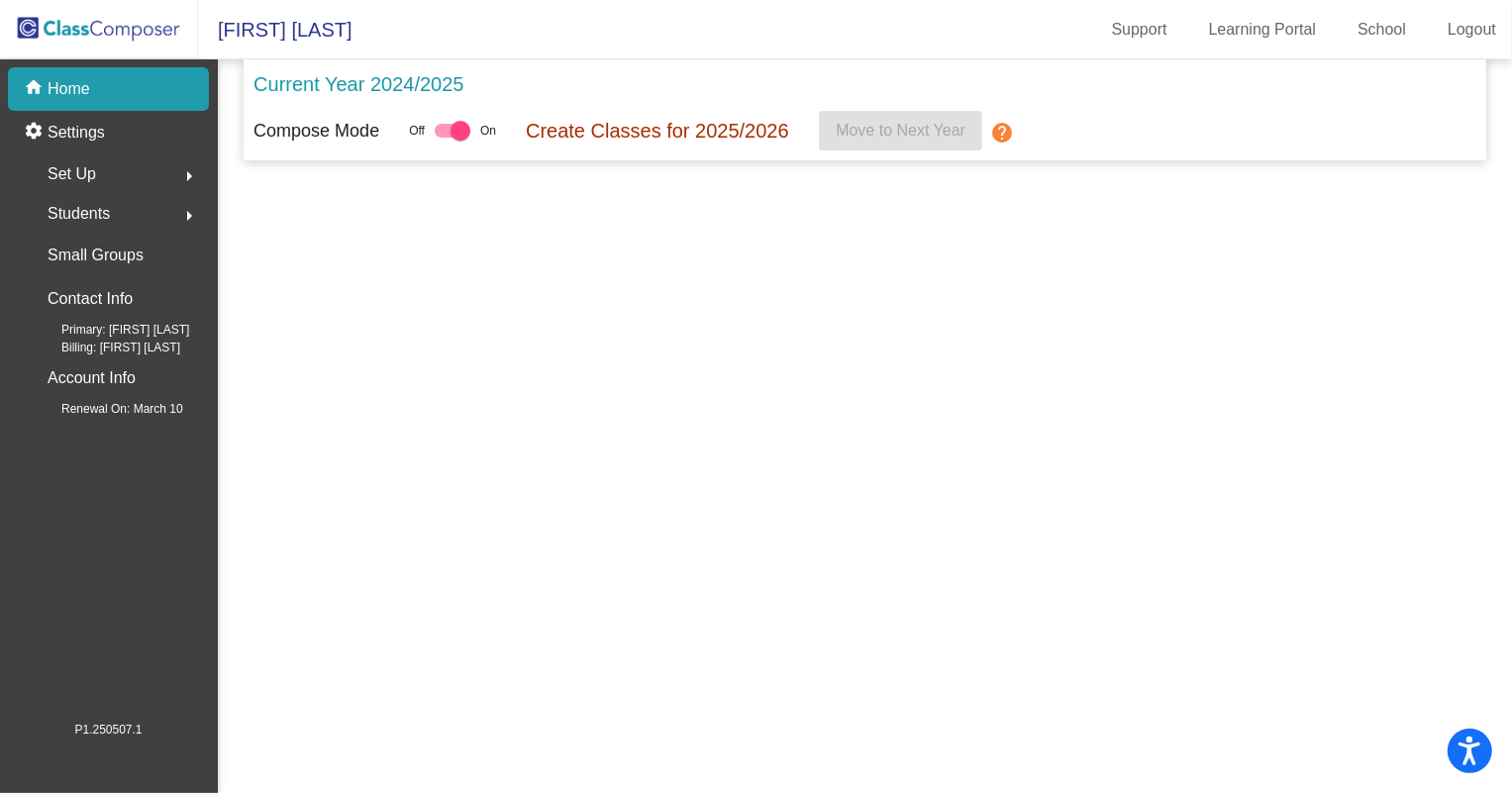 scroll, scrollTop: 0, scrollLeft: 0, axis: both 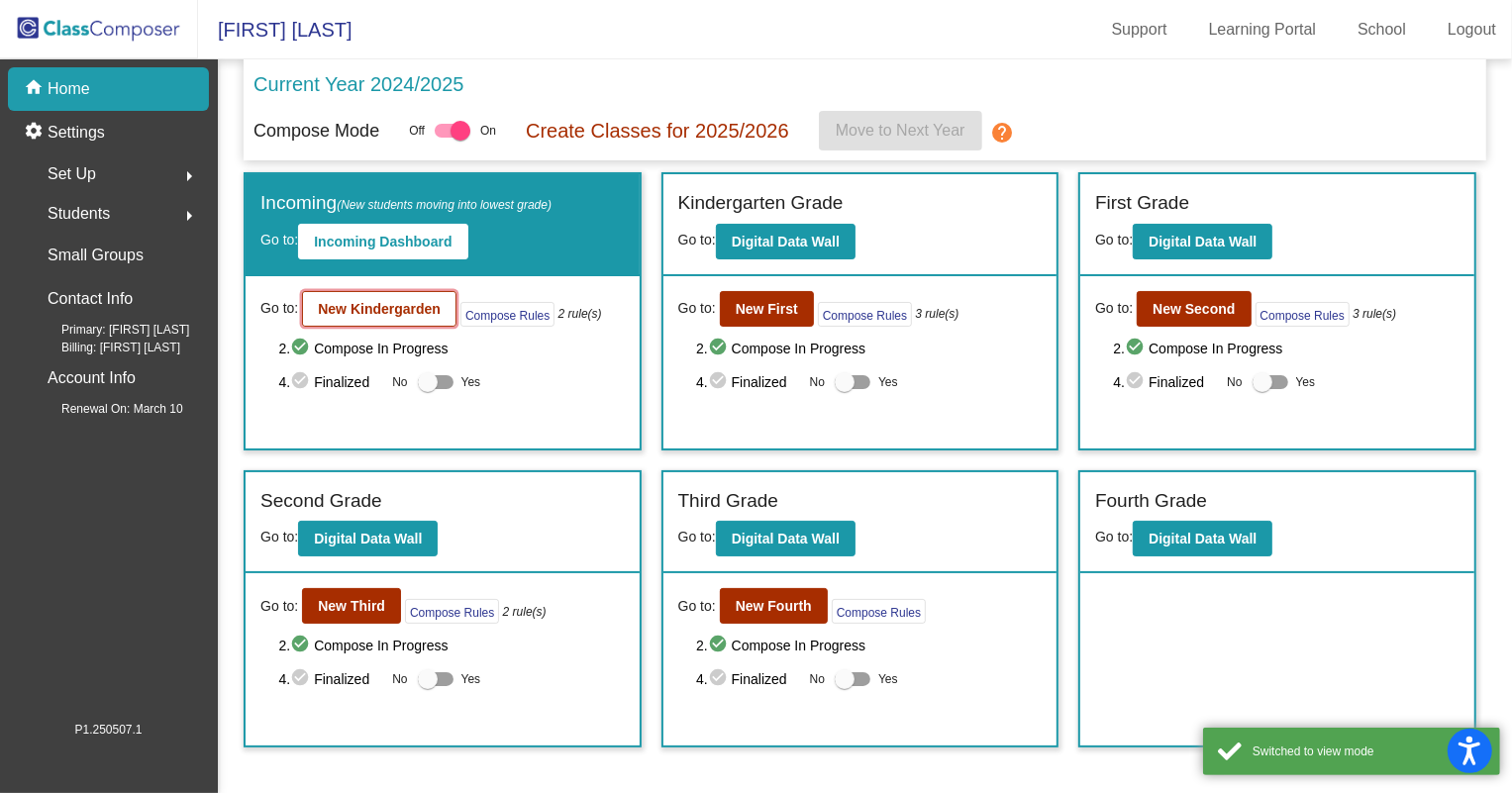 click on "New Kindergarden" 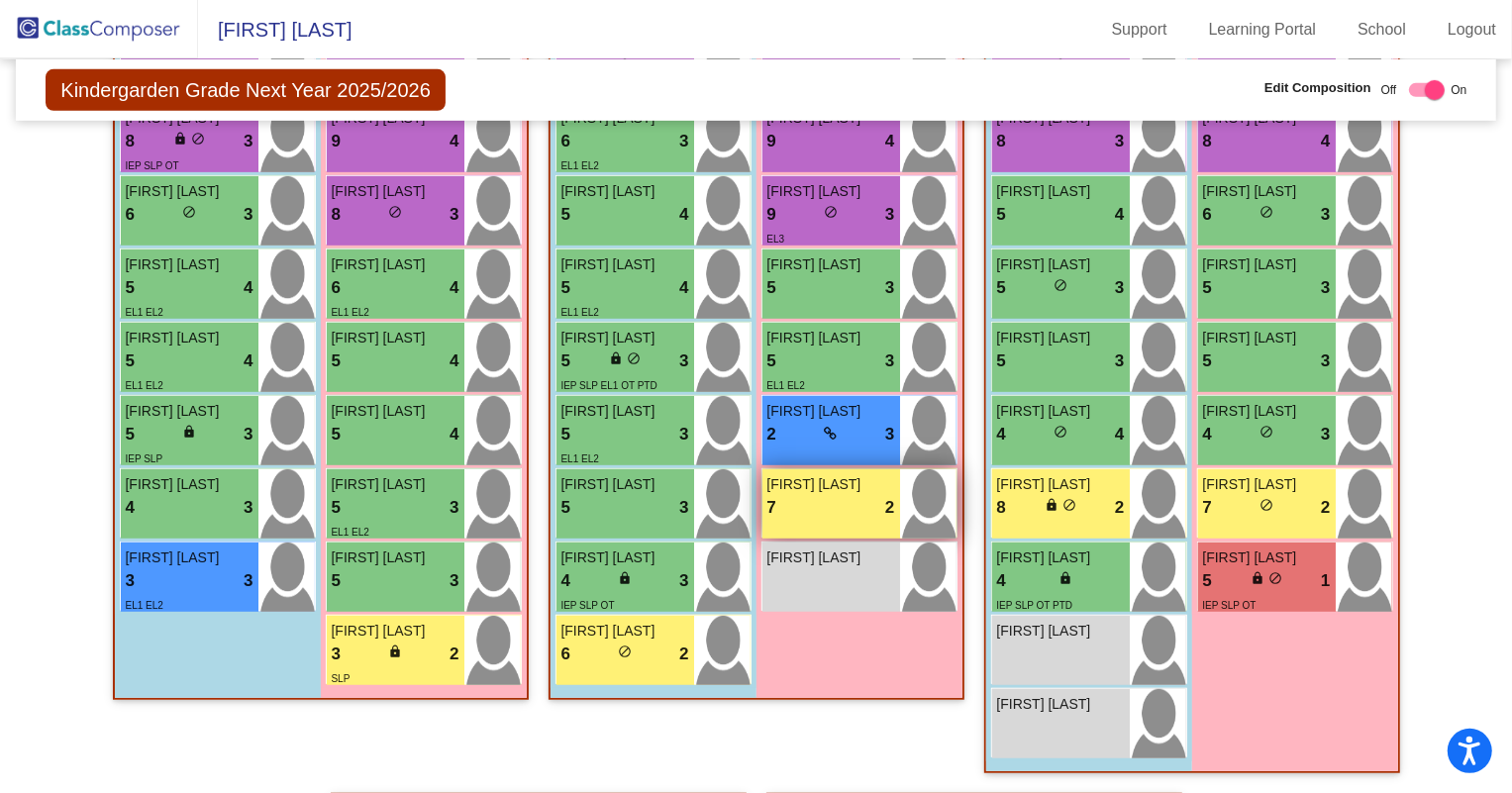 scroll, scrollTop: 720, scrollLeft: 0, axis: vertical 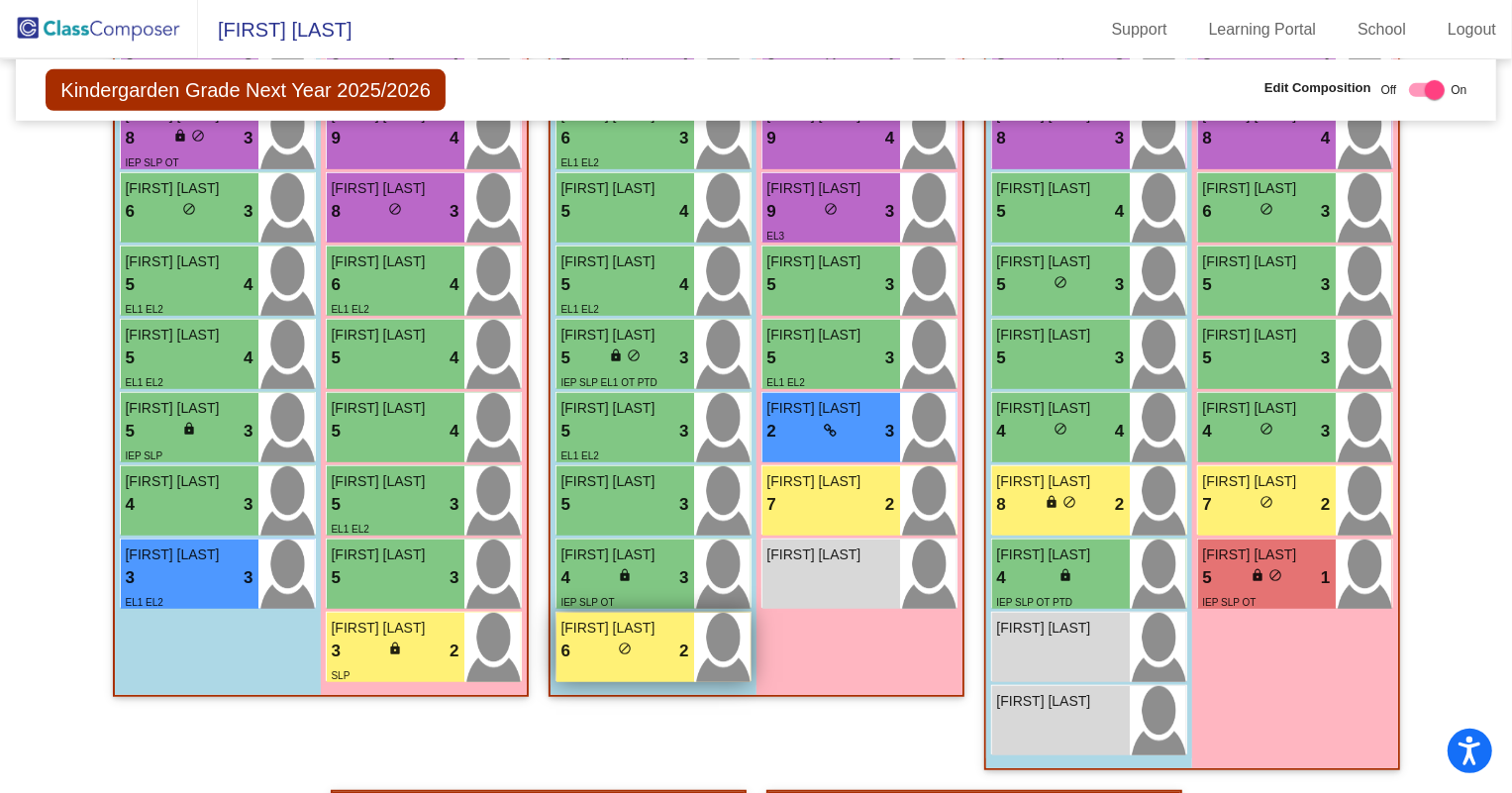 click on "6 lock do_not_disturb_alt 2" at bounding box center (625, 651) 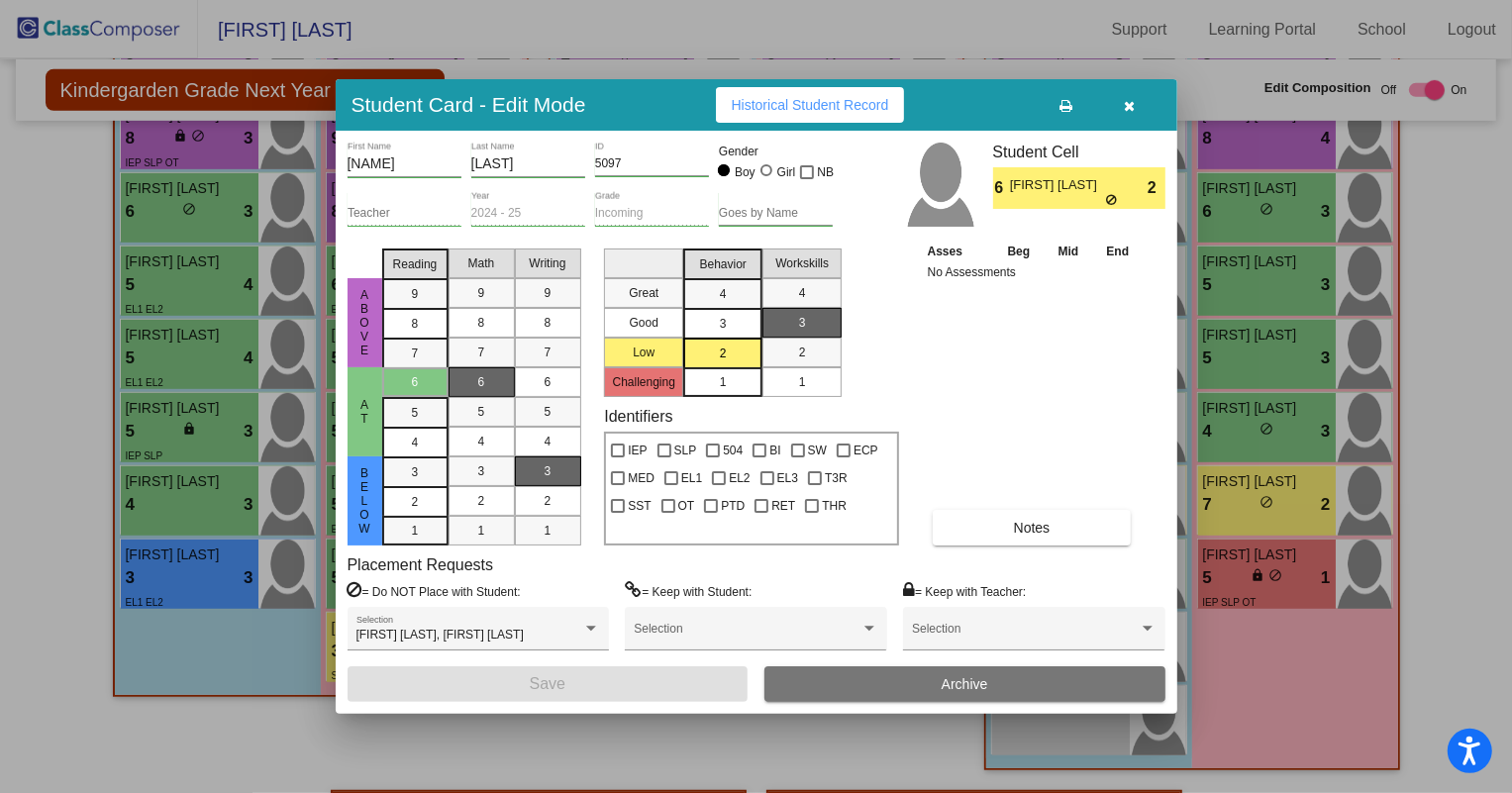 click at bounding box center [1129, 106] 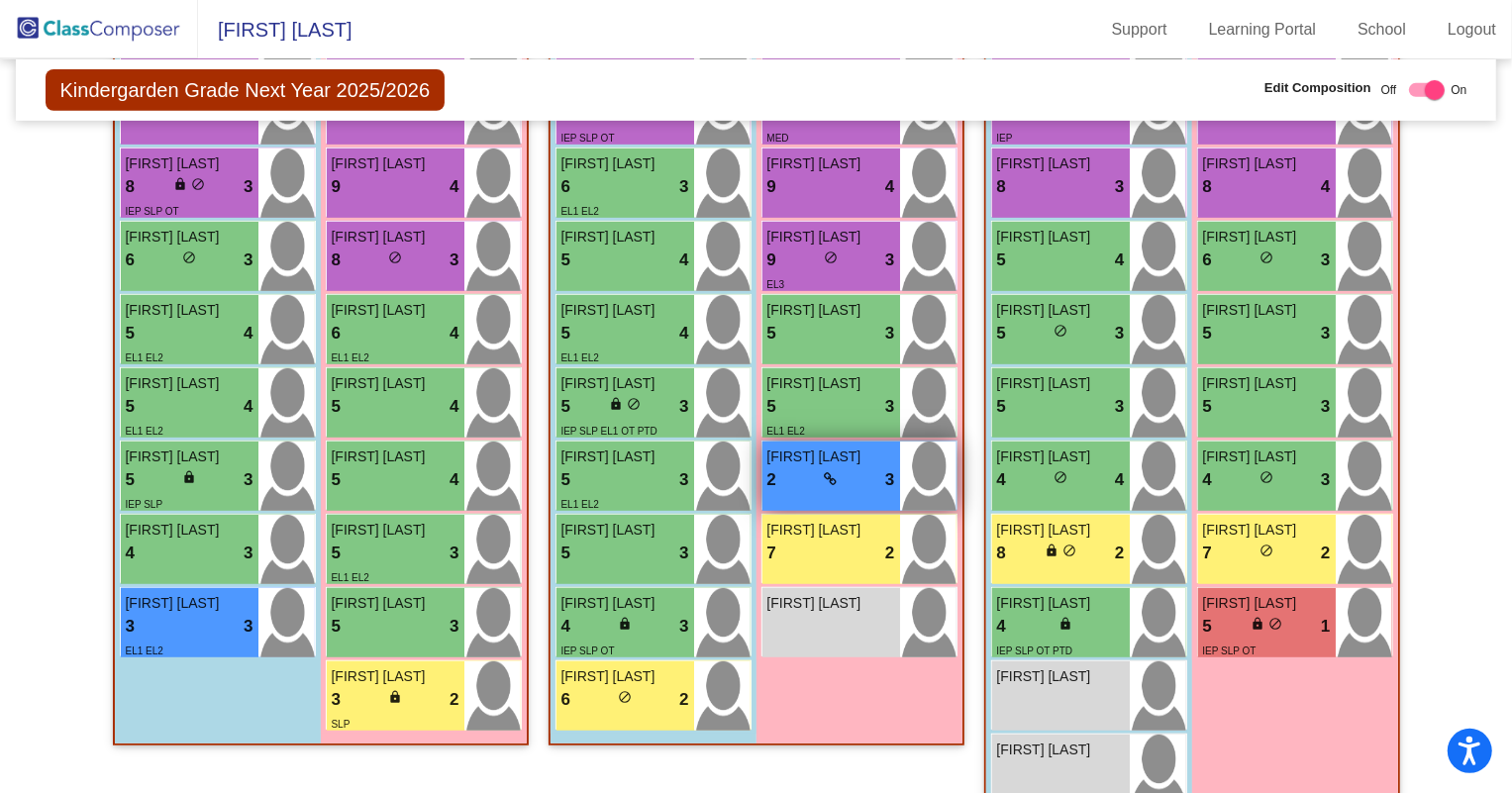 scroll, scrollTop: 630, scrollLeft: 0, axis: vertical 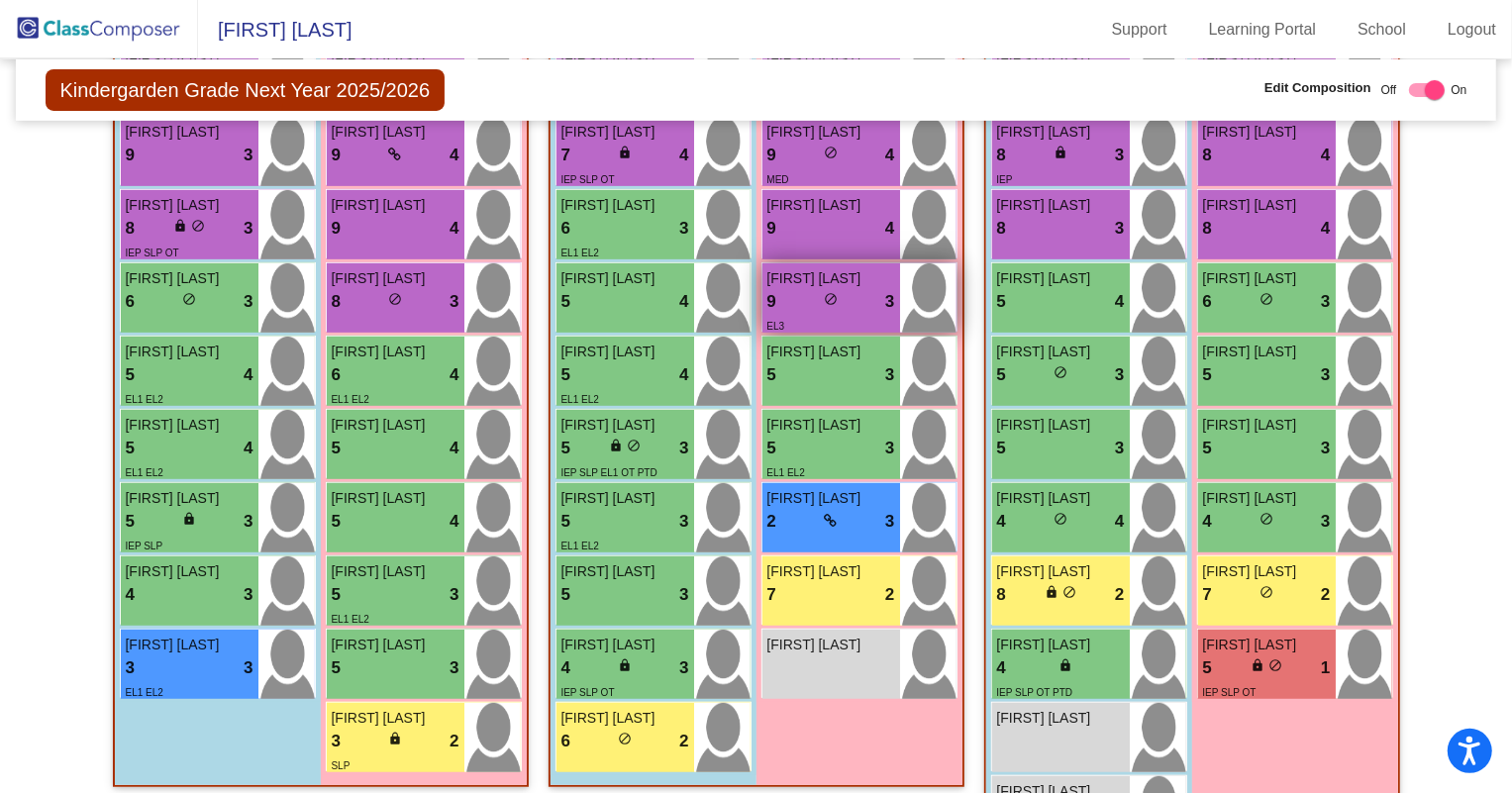 click on "[FIRST] [LAST]" at bounding box center [817, 278] 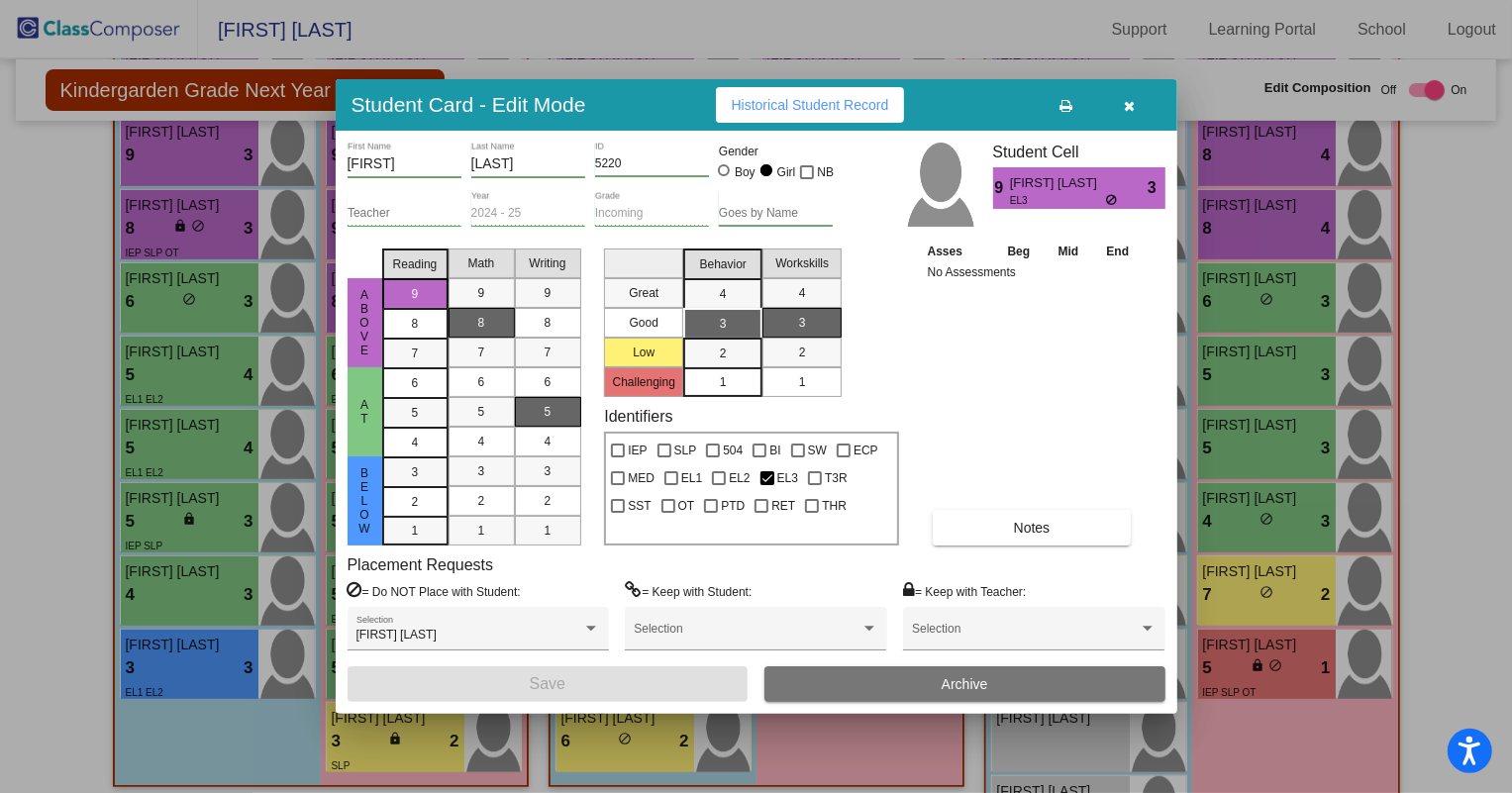 click at bounding box center [1130, 105] 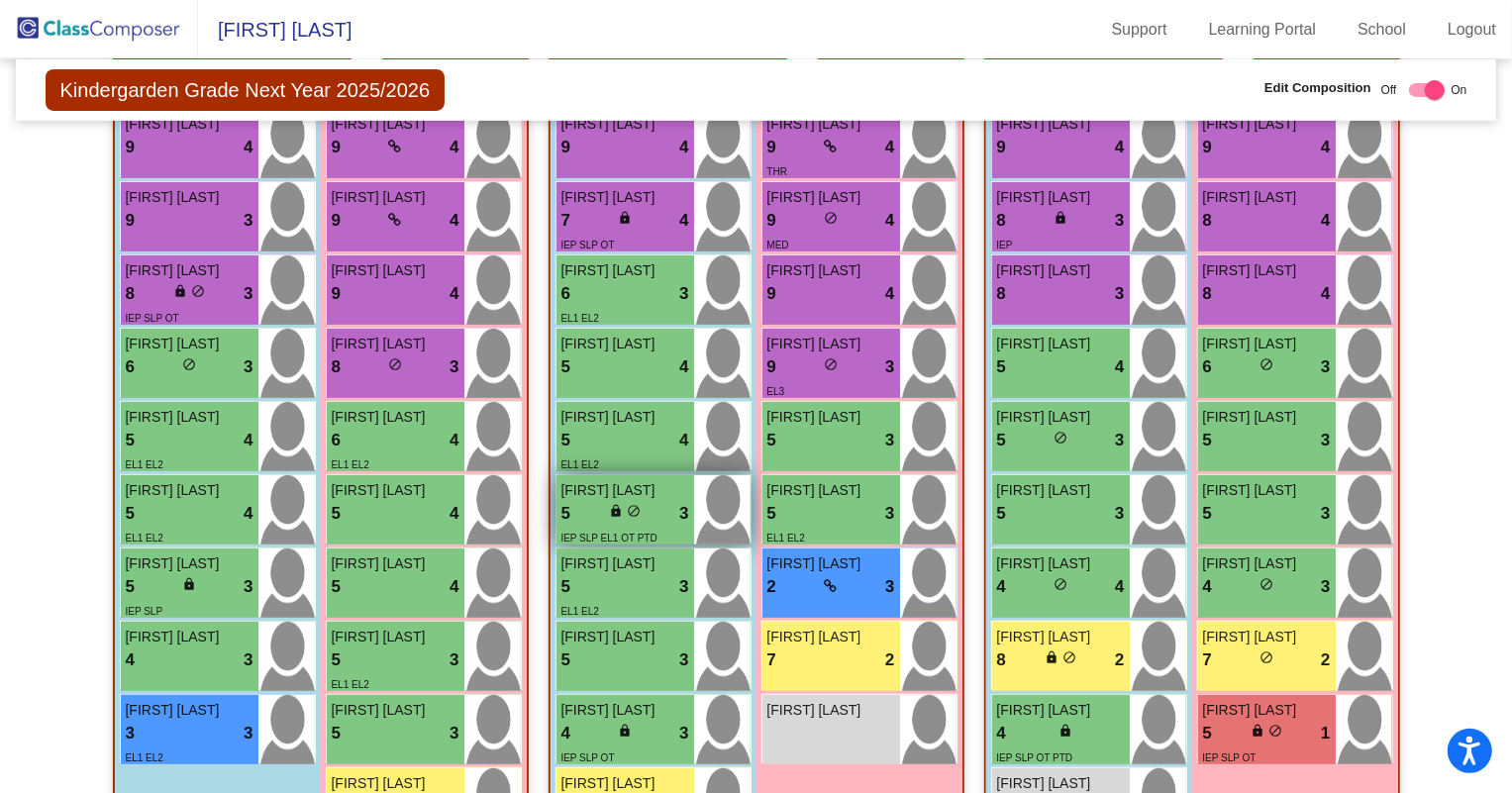 scroll, scrollTop: 630, scrollLeft: 0, axis: vertical 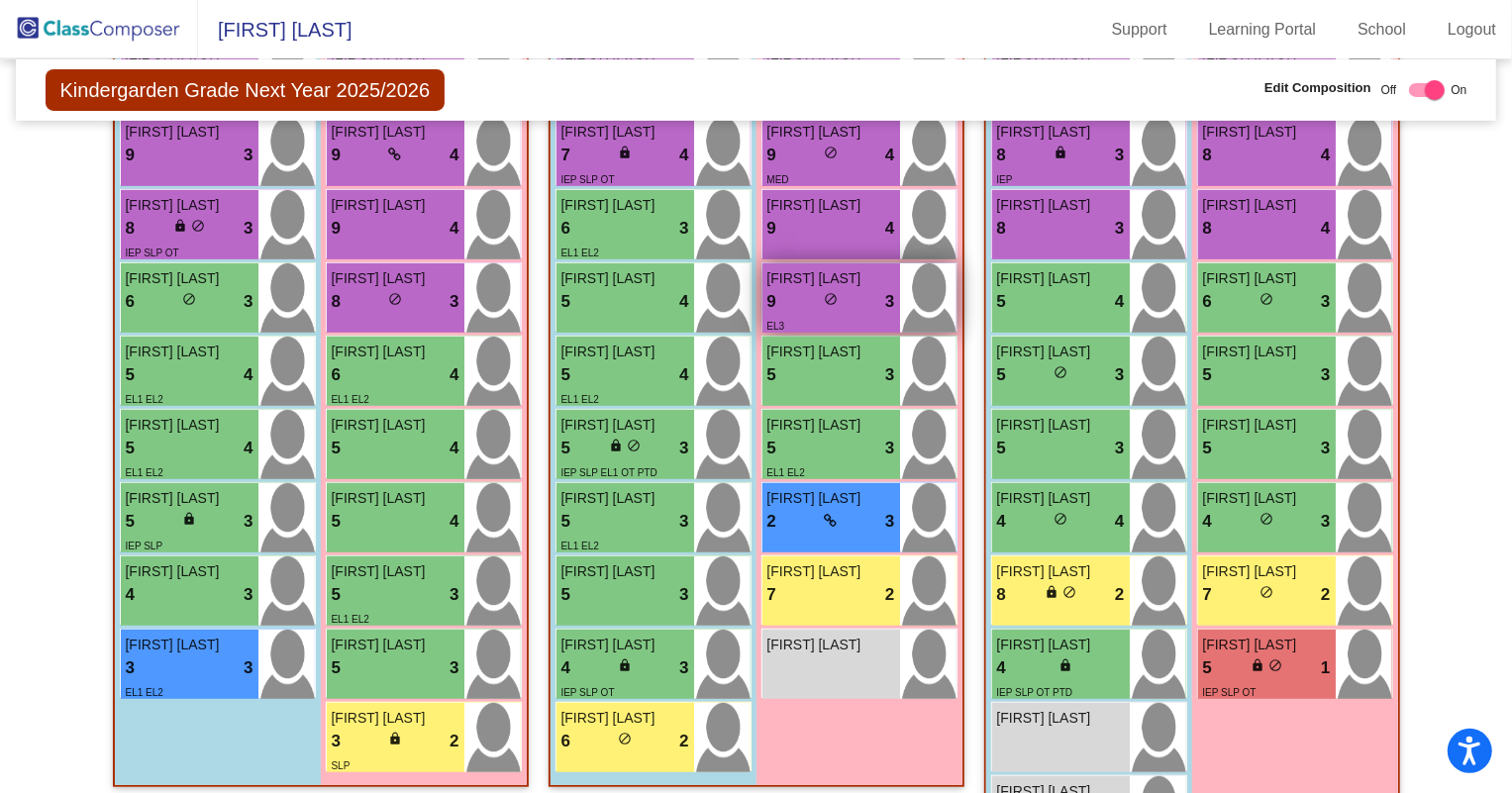 click on "[FIRST] [LAST]" at bounding box center [817, 278] 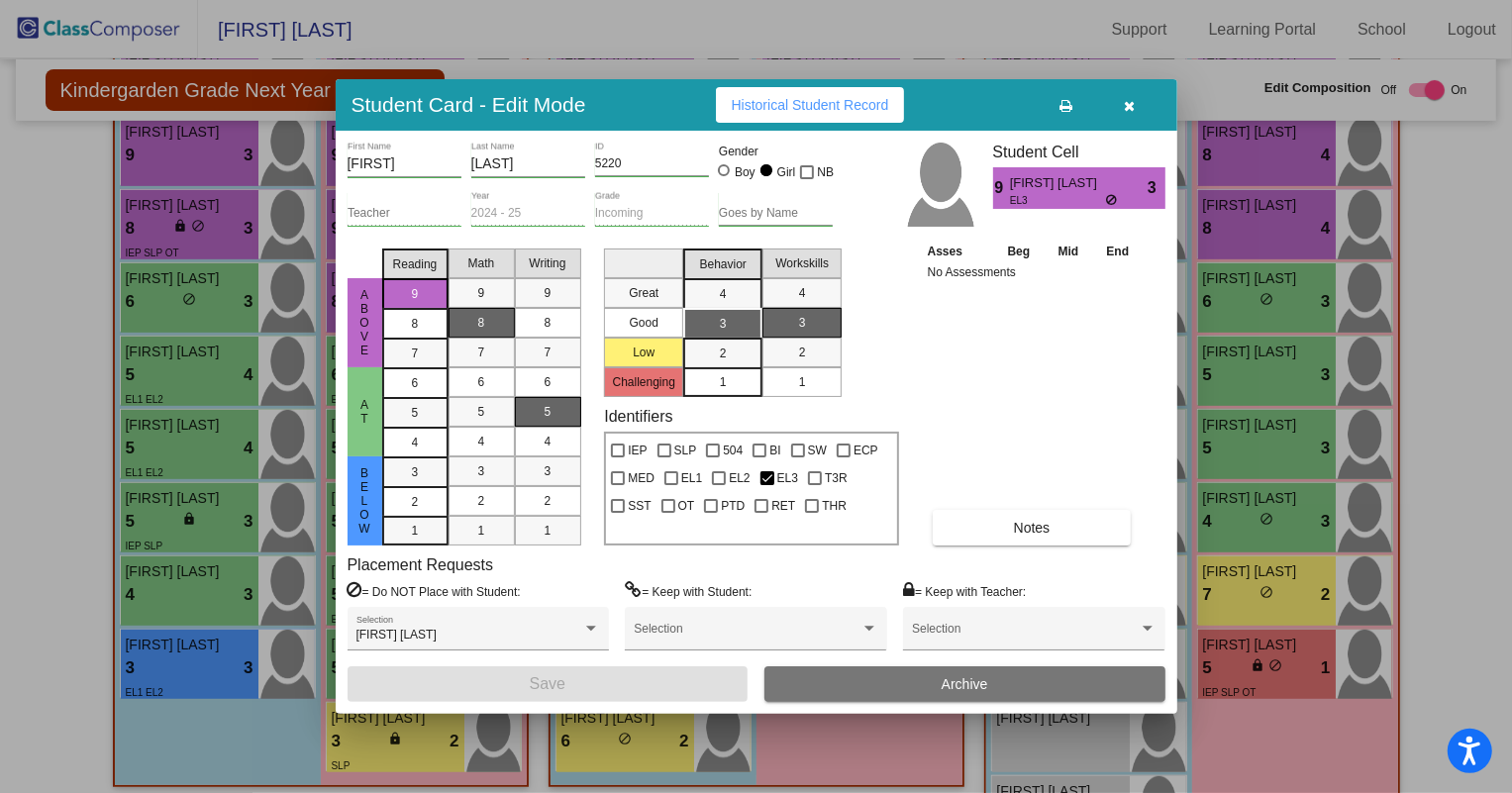 click on "Asses Beg Mid End No Assessments  Notes" at bounding box center (1033, 393) 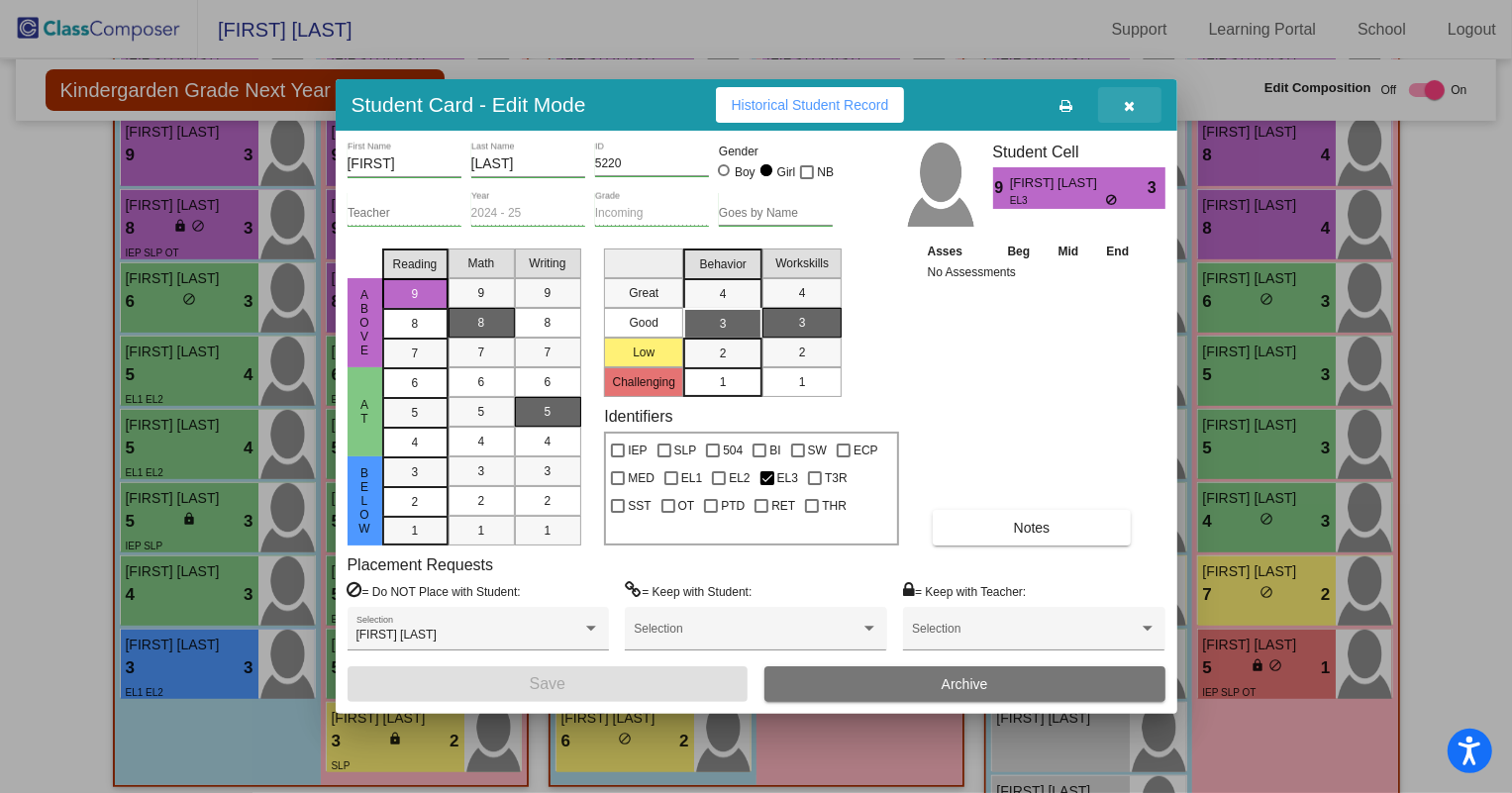 click at bounding box center [1130, 105] 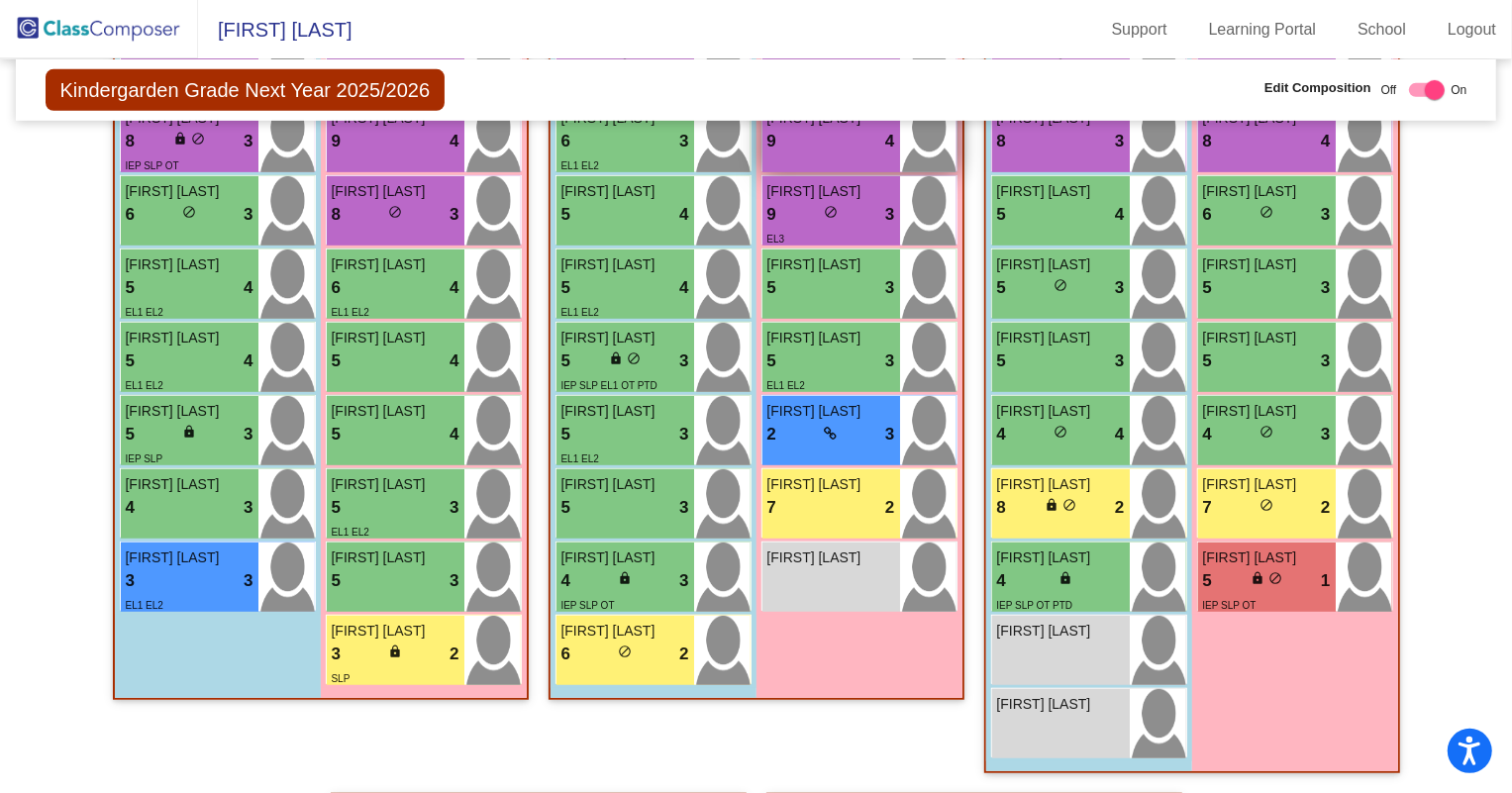 scroll, scrollTop: 720, scrollLeft: 0, axis: vertical 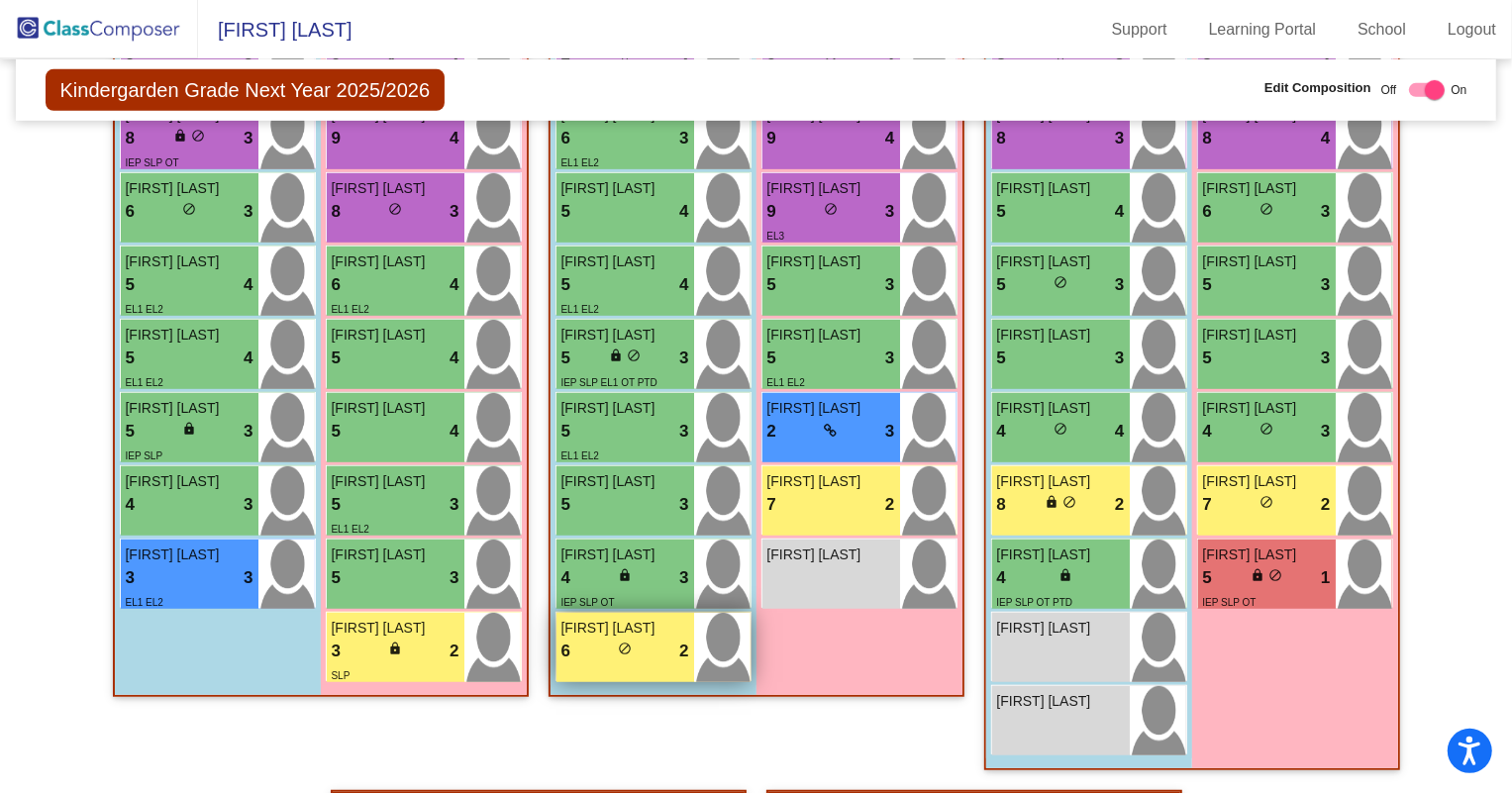 click on "do_not_disturb_alt" at bounding box center [625, 648] 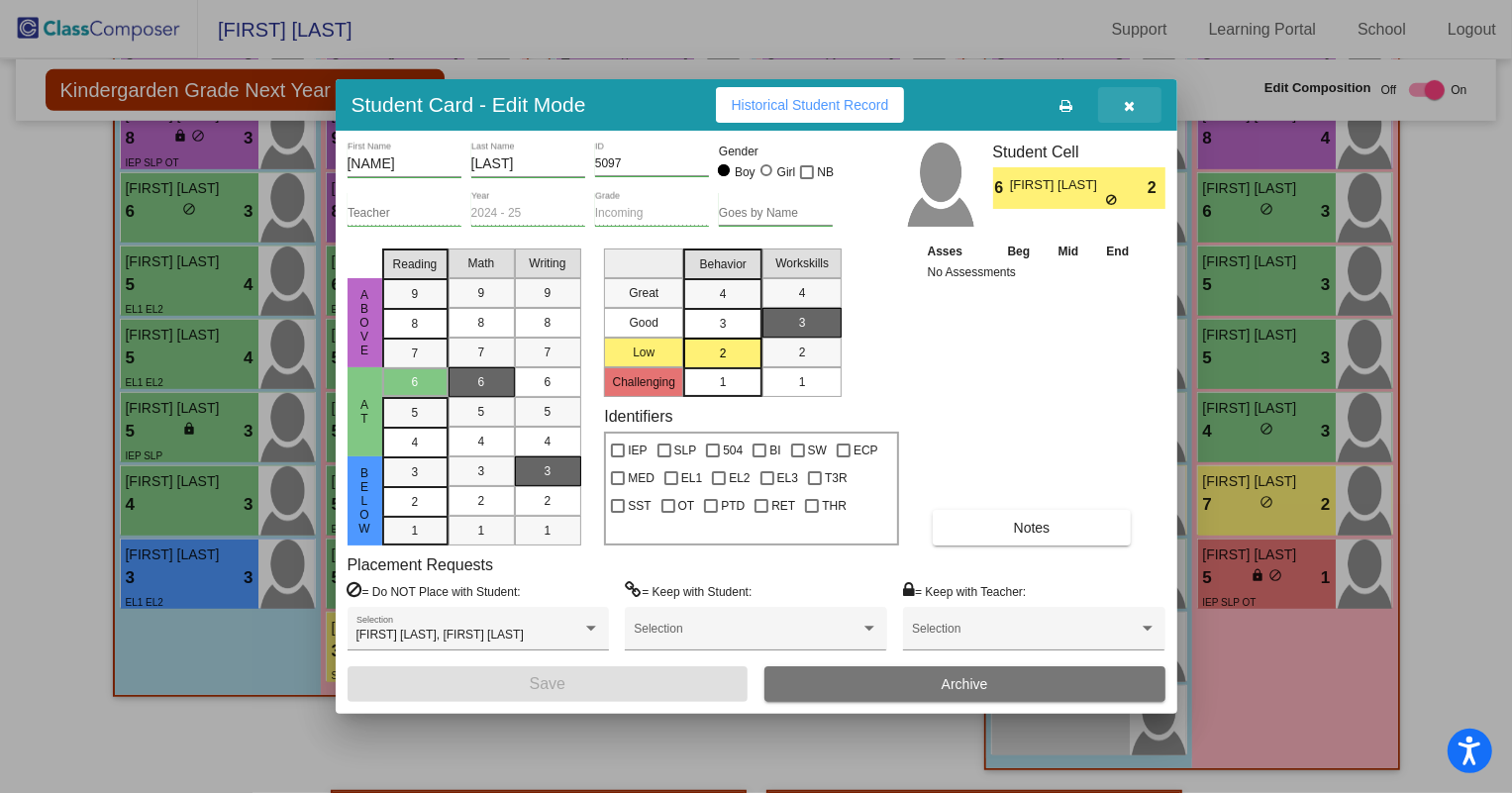 click at bounding box center [1129, 105] 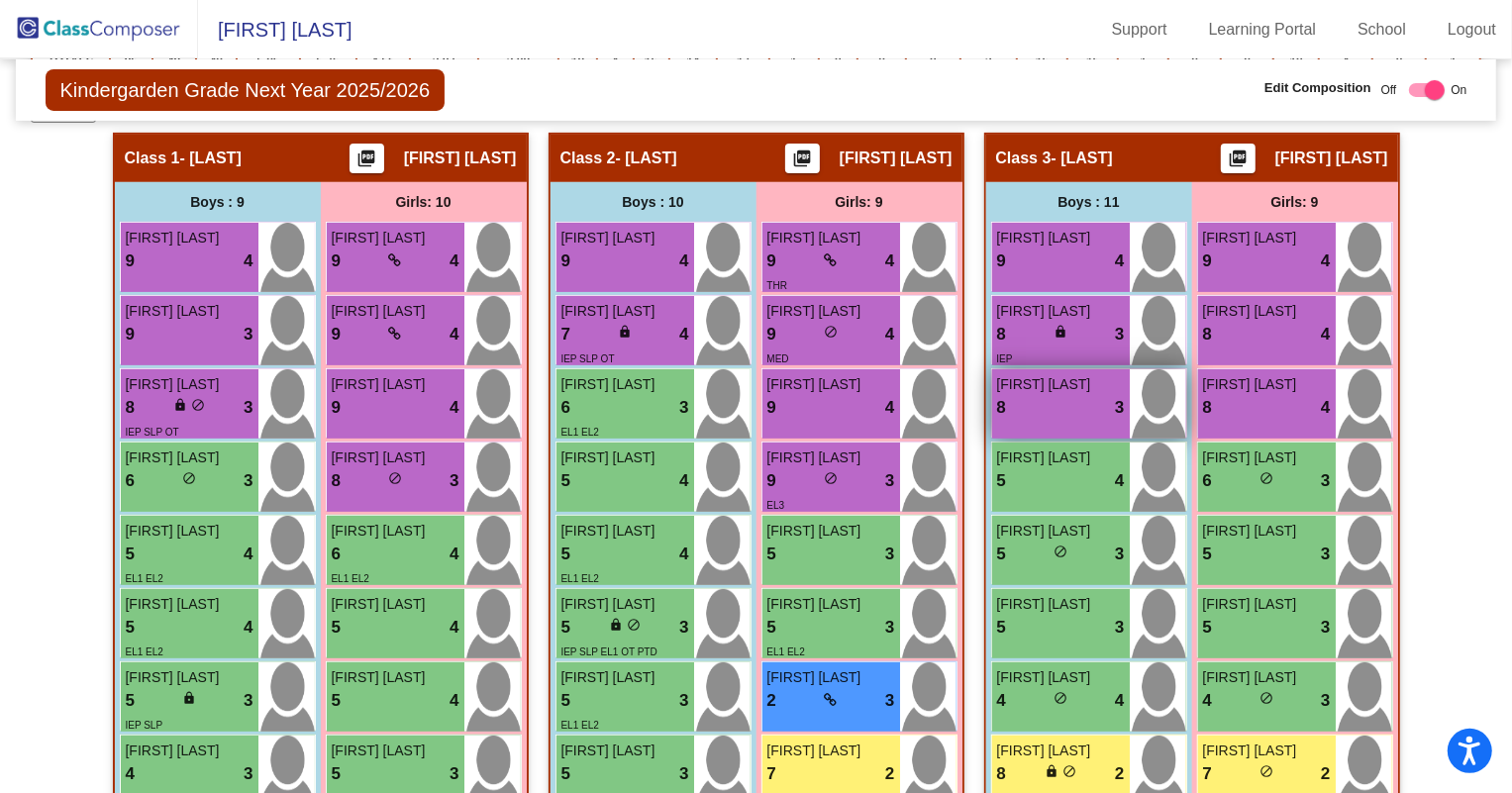 scroll, scrollTop: 449, scrollLeft: 0, axis: vertical 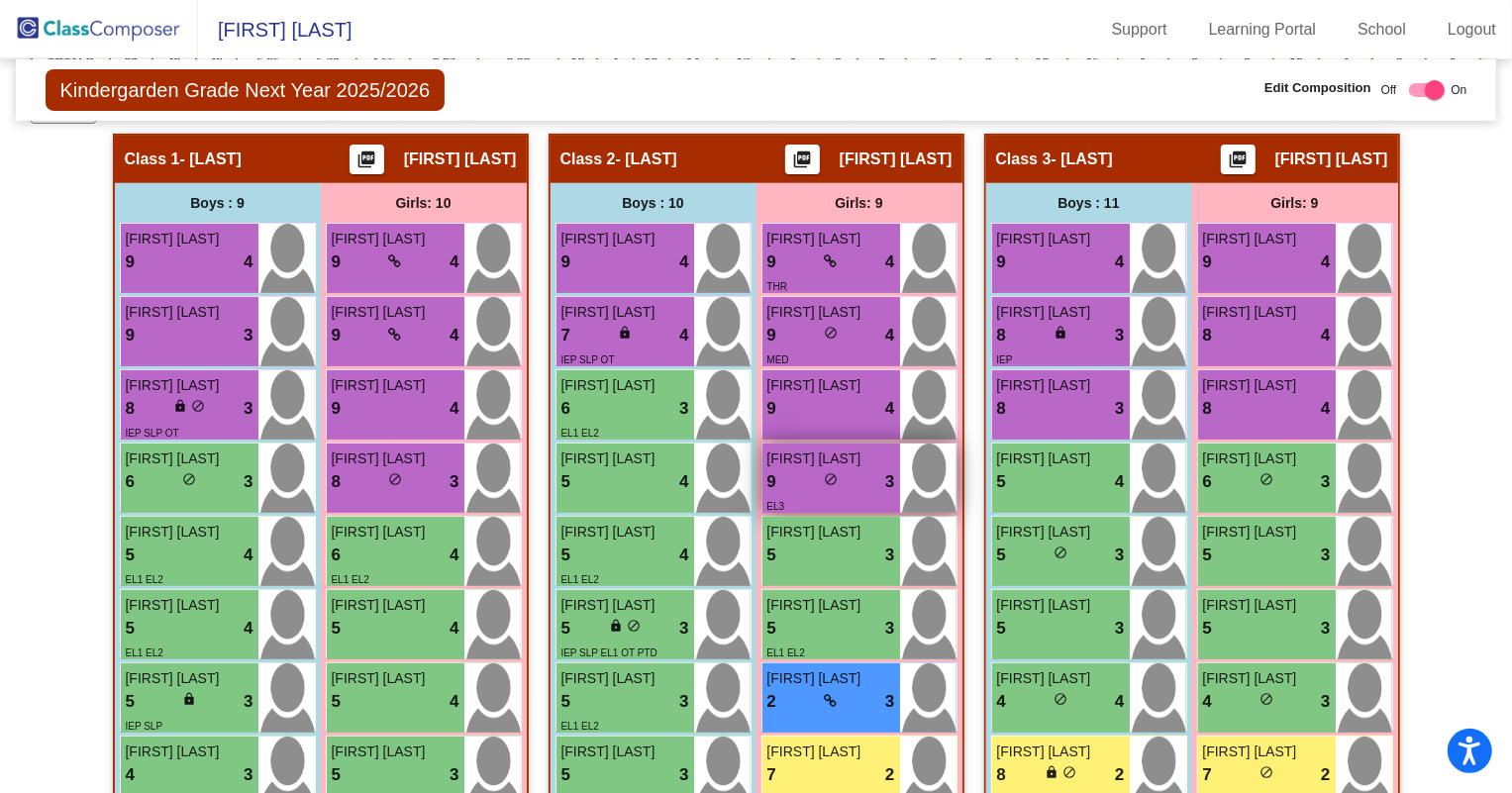 click on "9 lock do_not_disturb_alt 3" at bounding box center [831, 482] 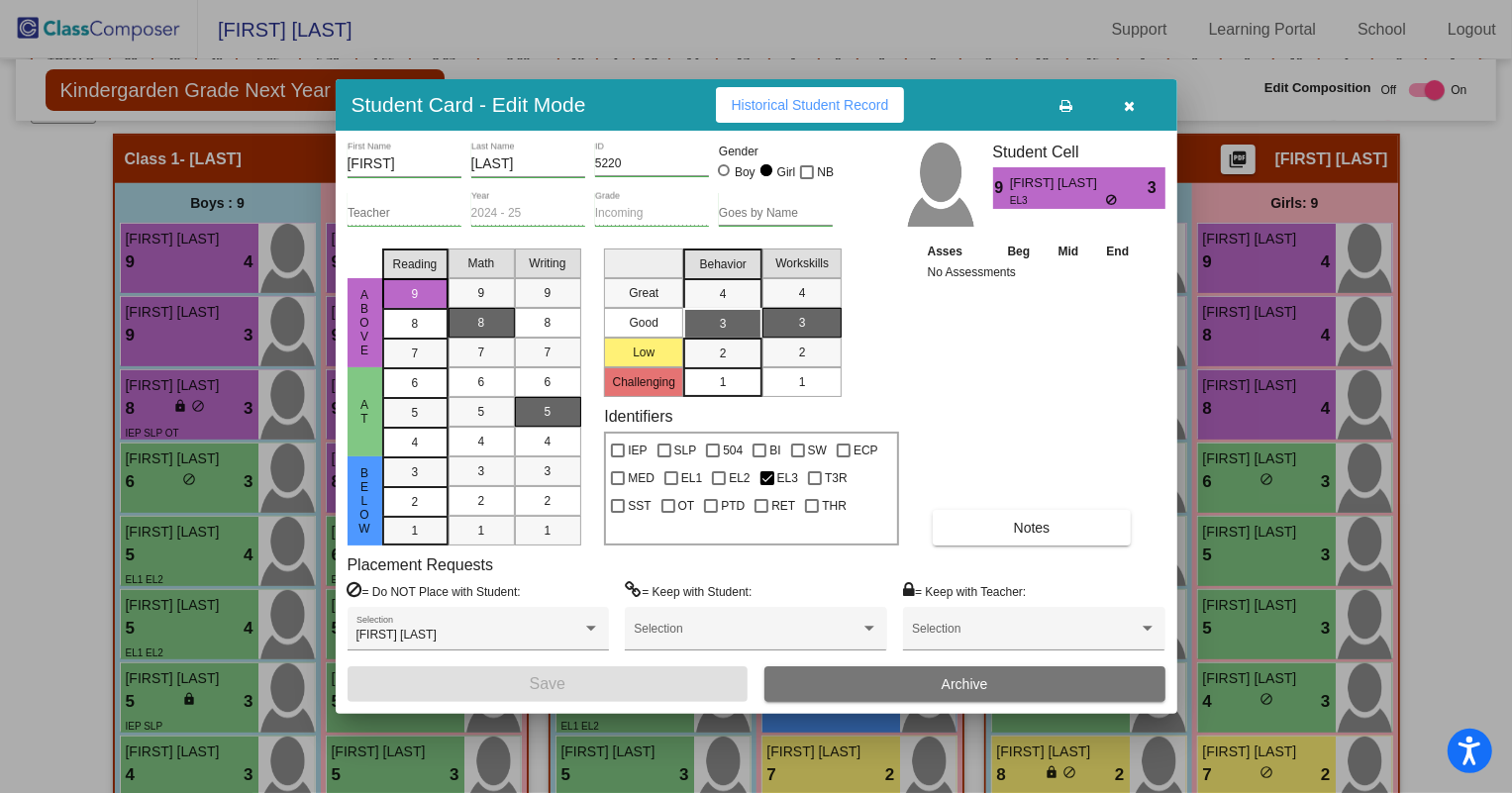 click at bounding box center (1129, 106) 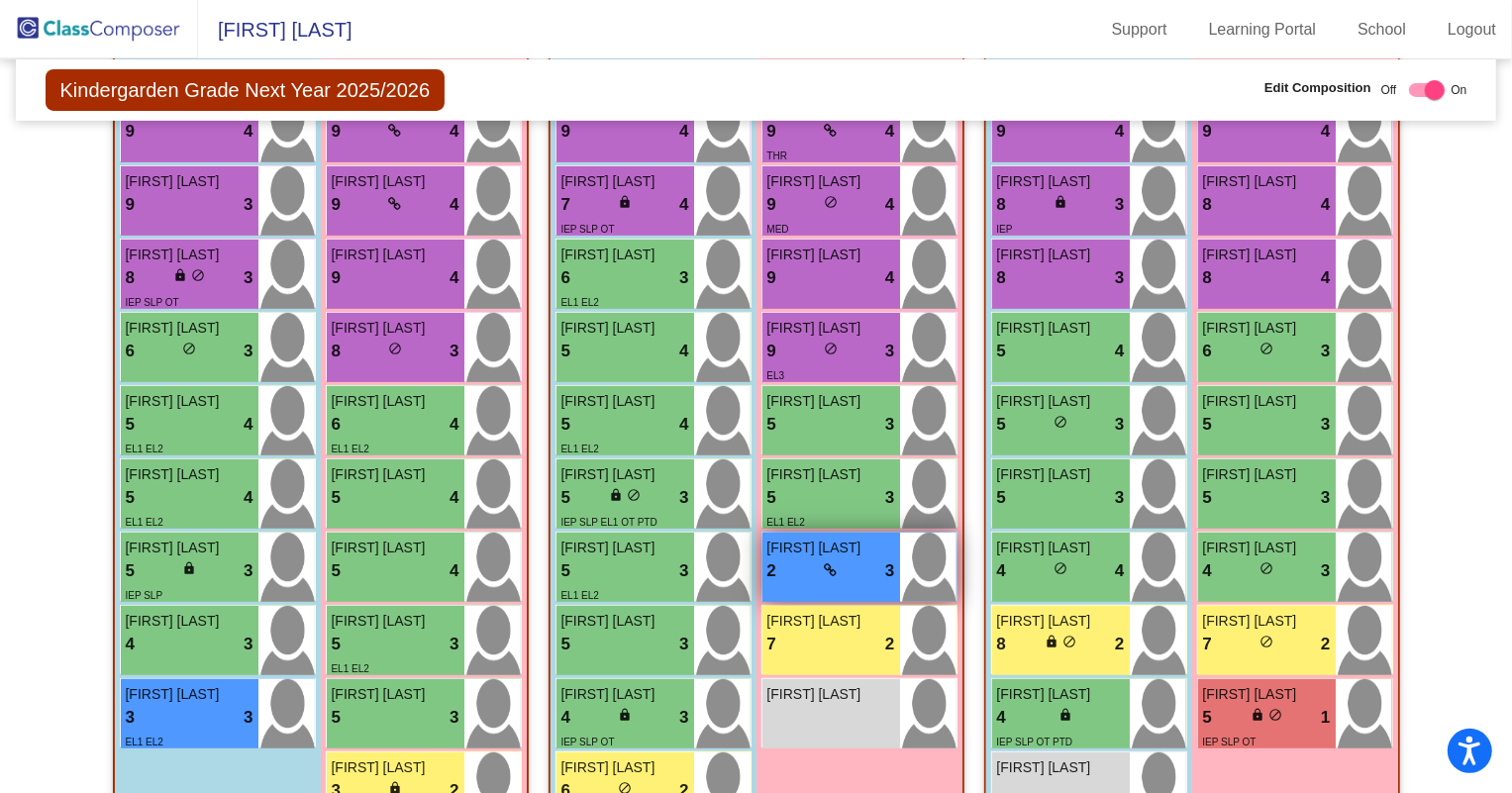 scroll, scrollTop: 540, scrollLeft: 0, axis: vertical 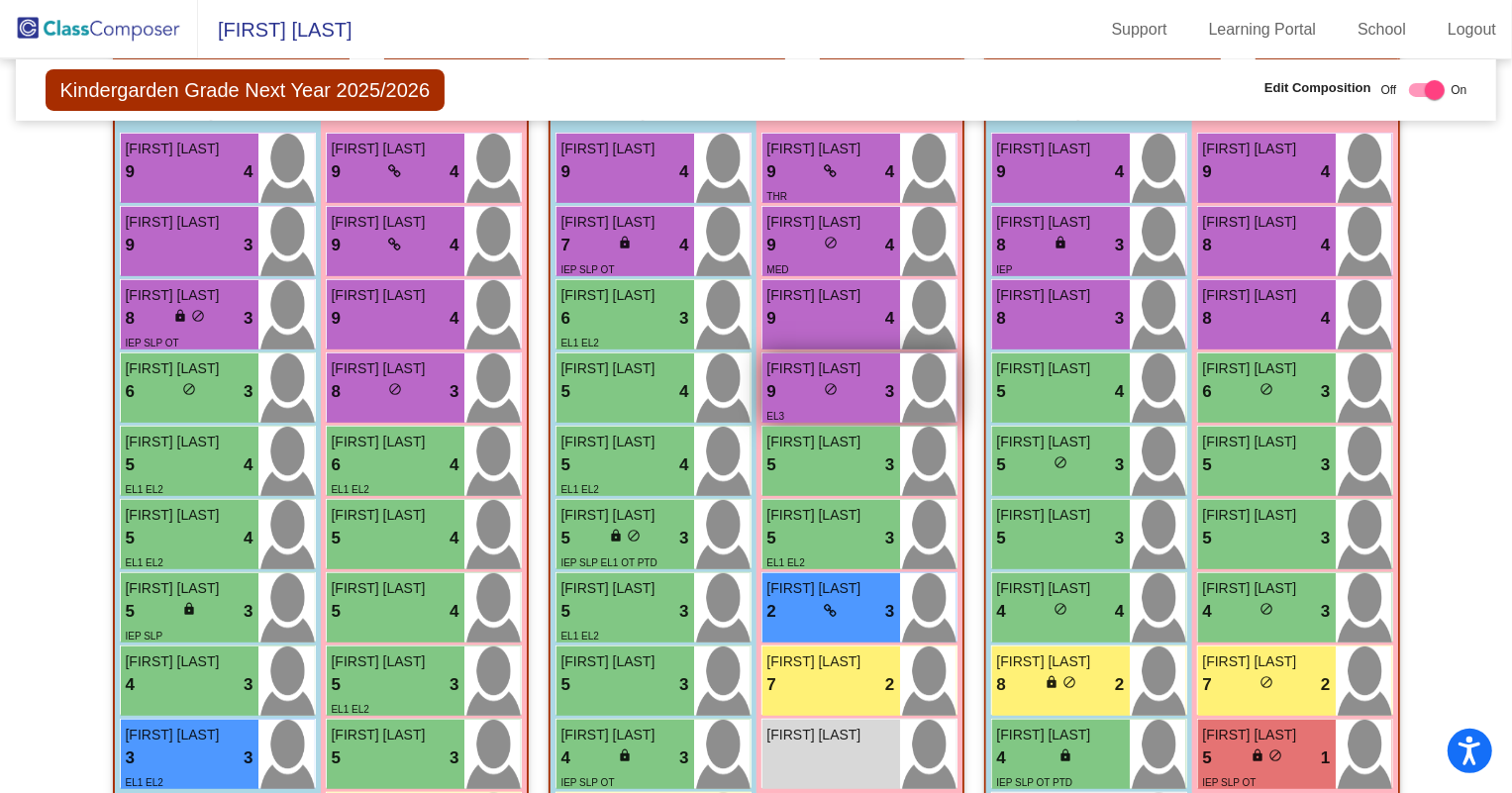 click on "9 lock do_not_disturb_alt 3" at bounding box center (831, 392) 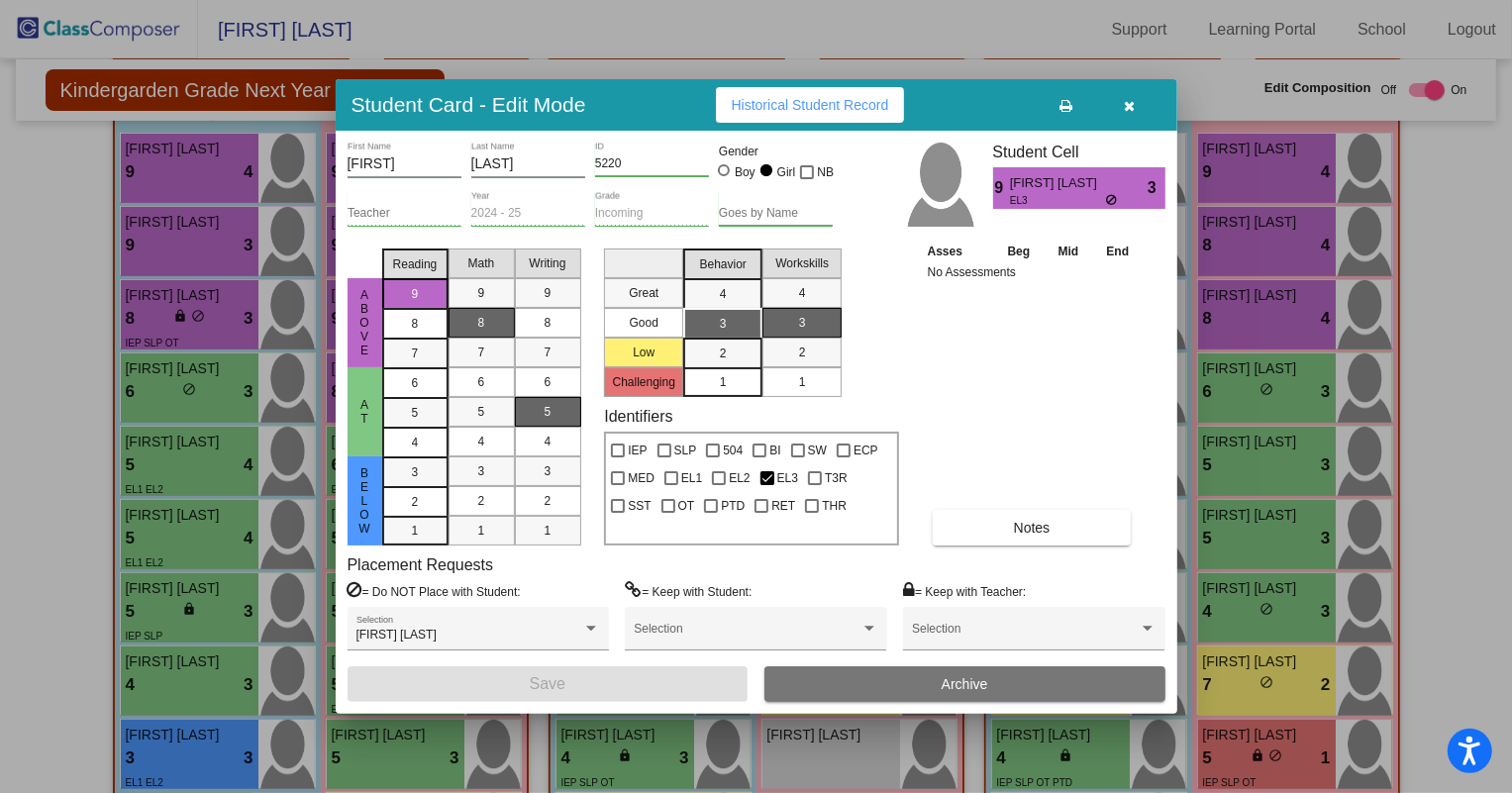 click at bounding box center [1129, 106] 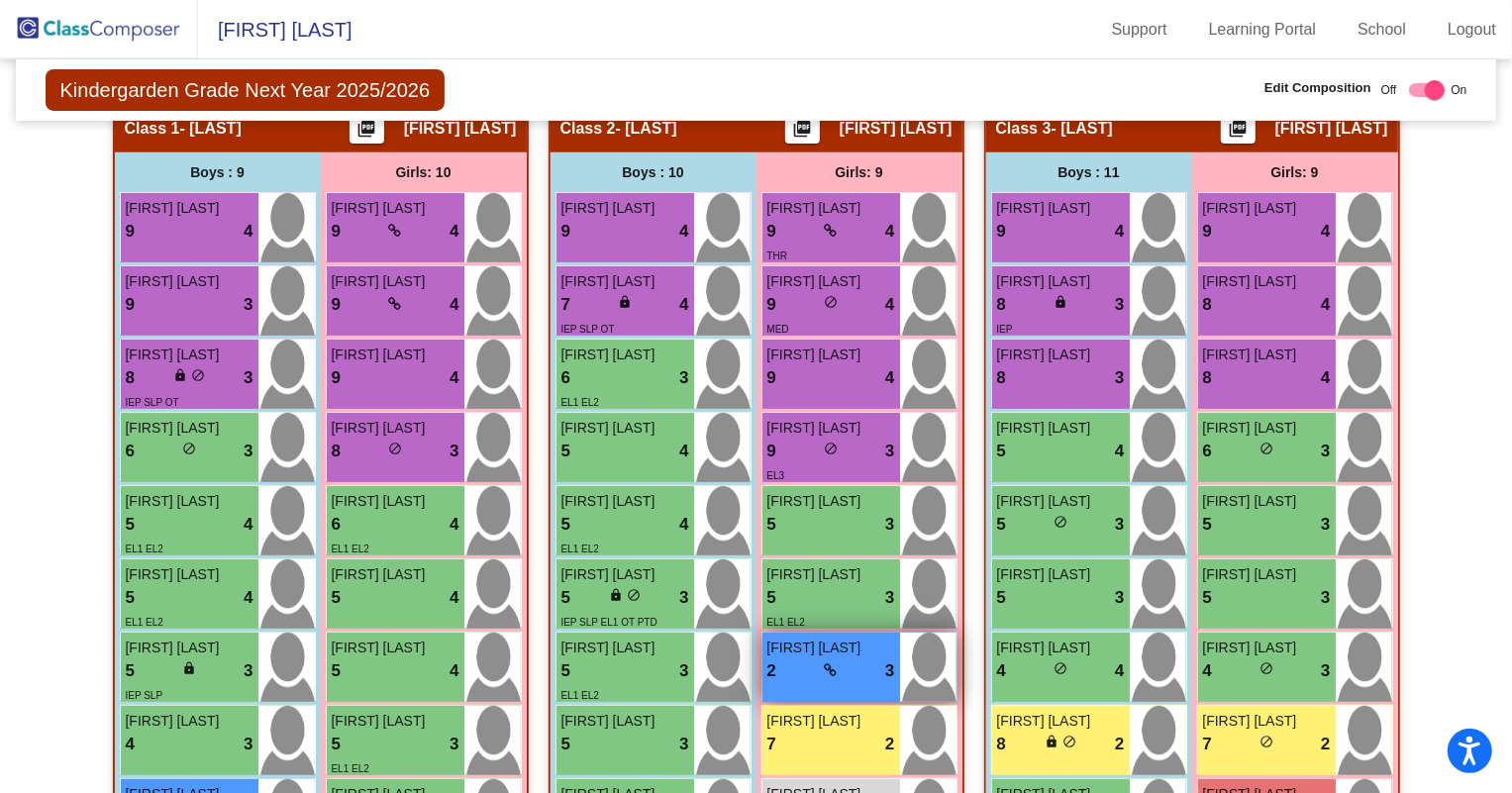 scroll, scrollTop: 449, scrollLeft: 0, axis: vertical 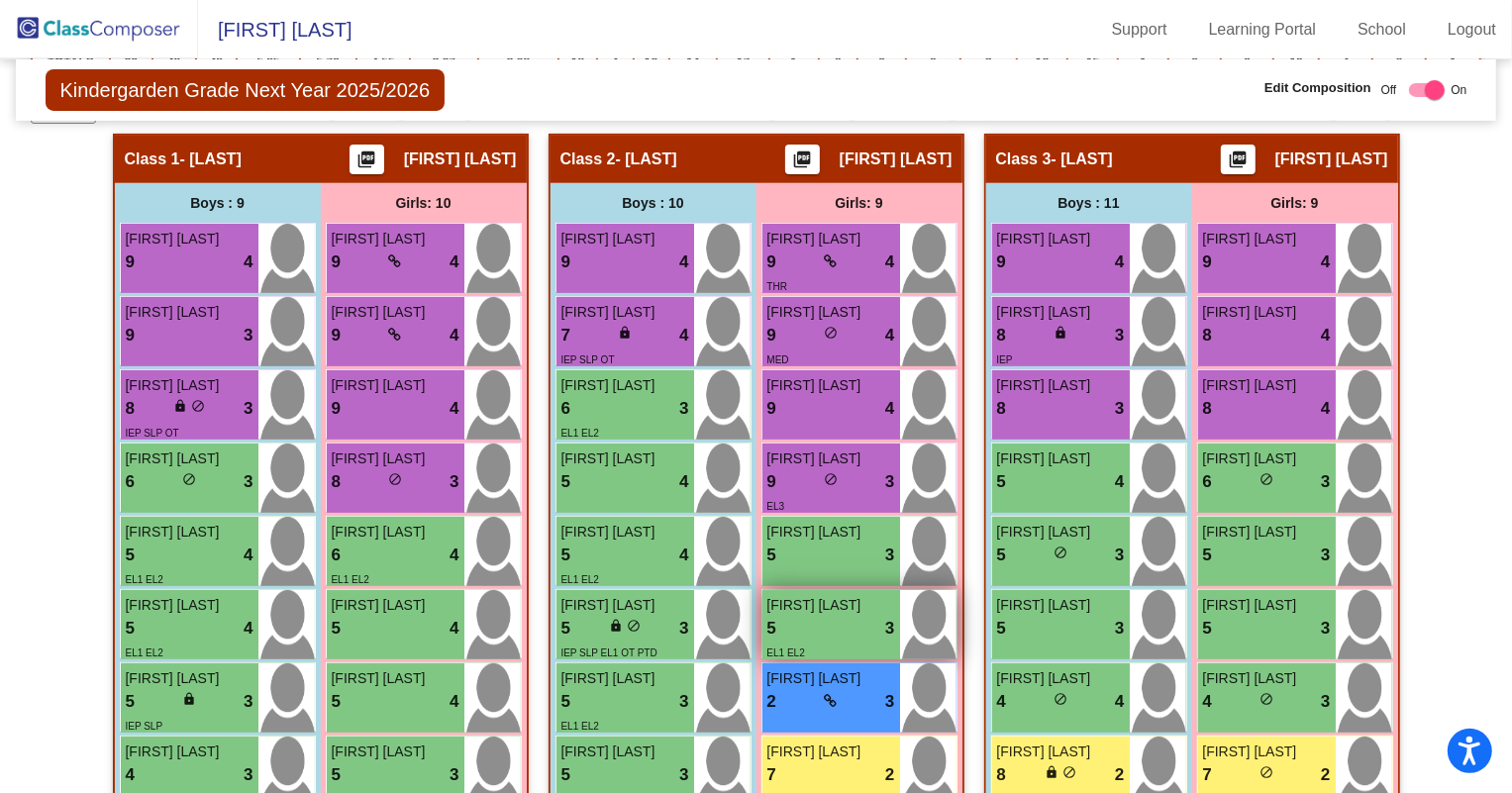 click on "5 lock do_not_disturb_alt 3" at bounding box center (831, 629) 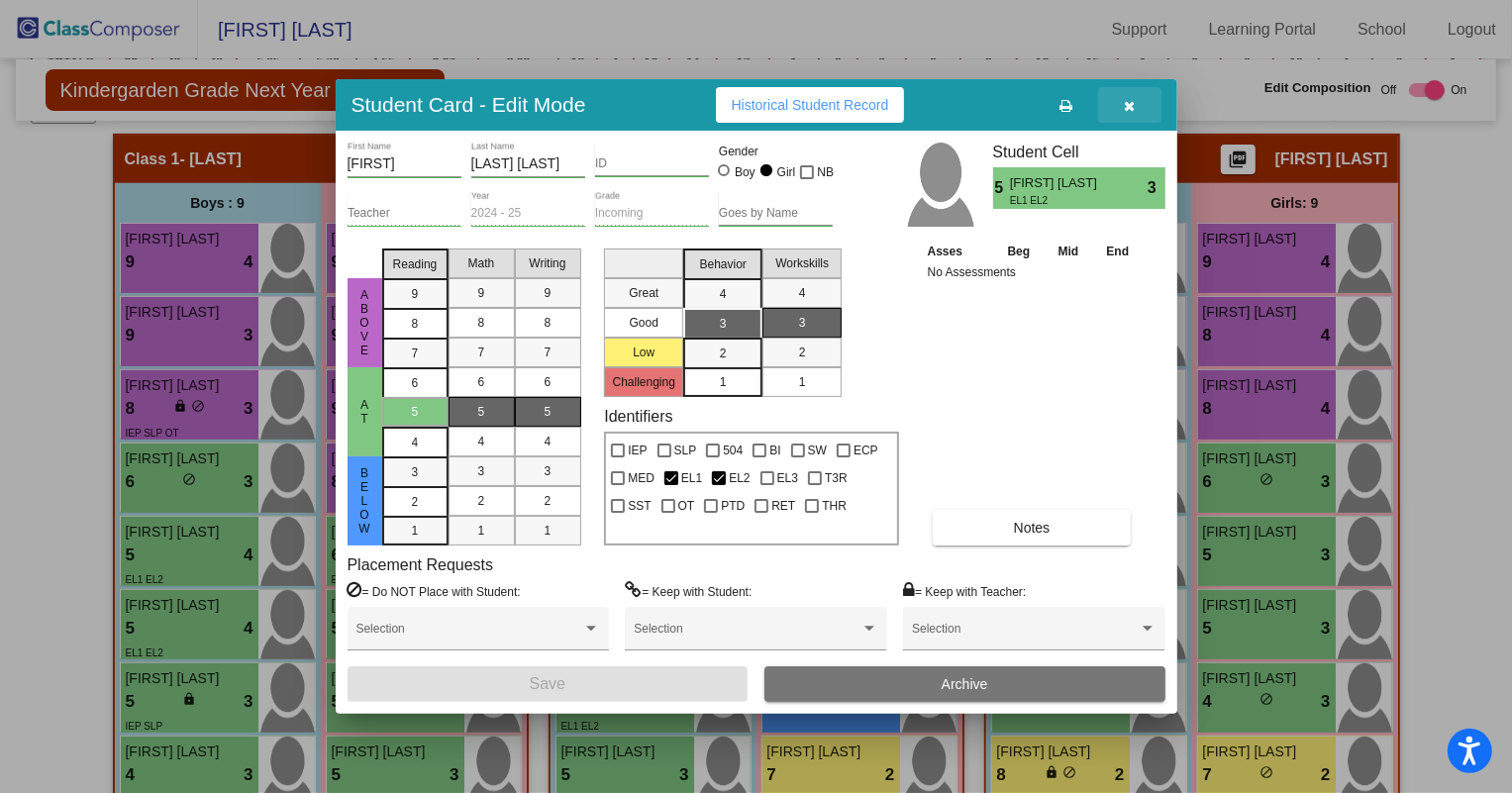 click at bounding box center [1129, 106] 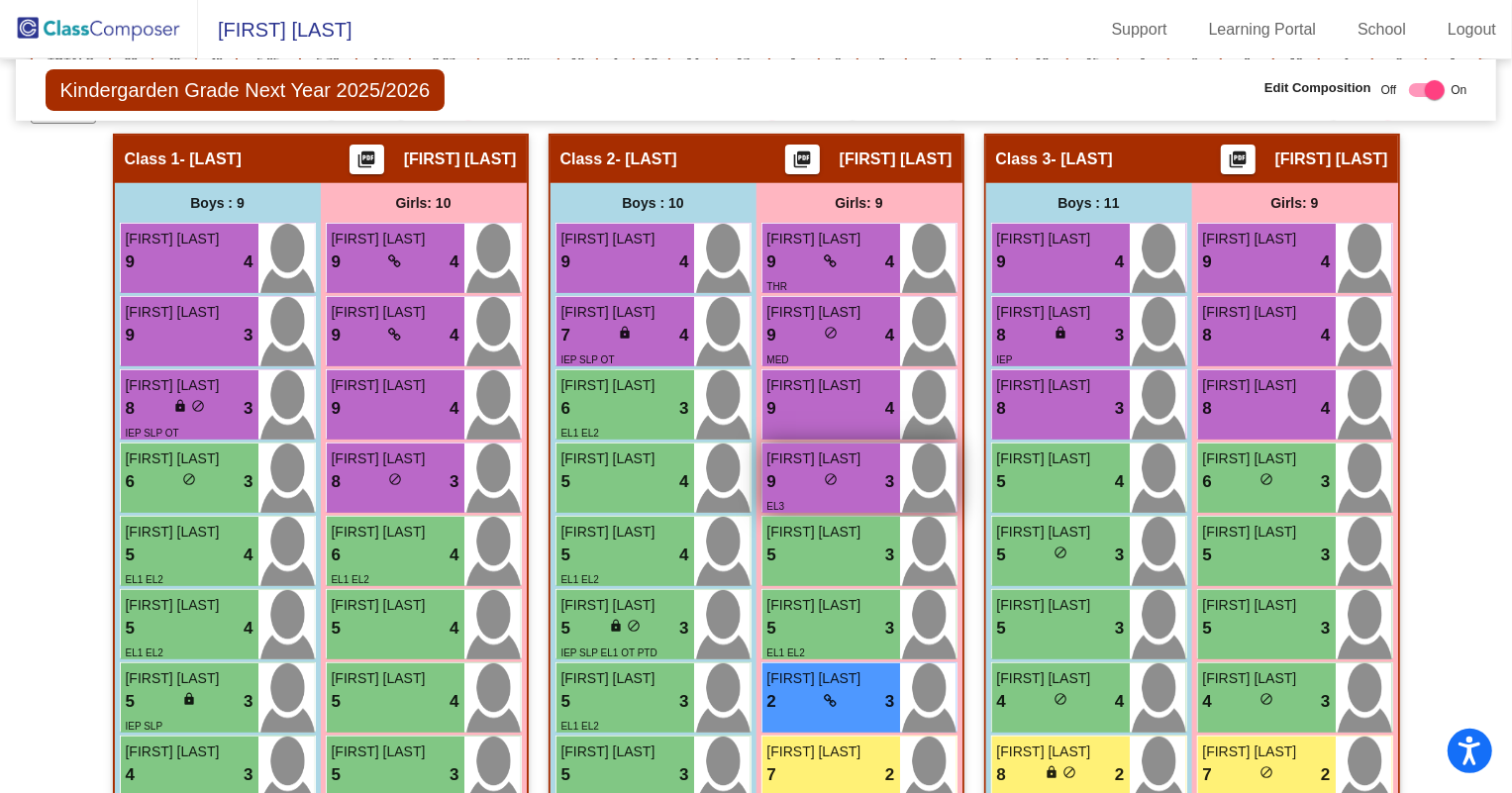 click on "9 lock do_not_disturb_alt 3" at bounding box center (831, 482) 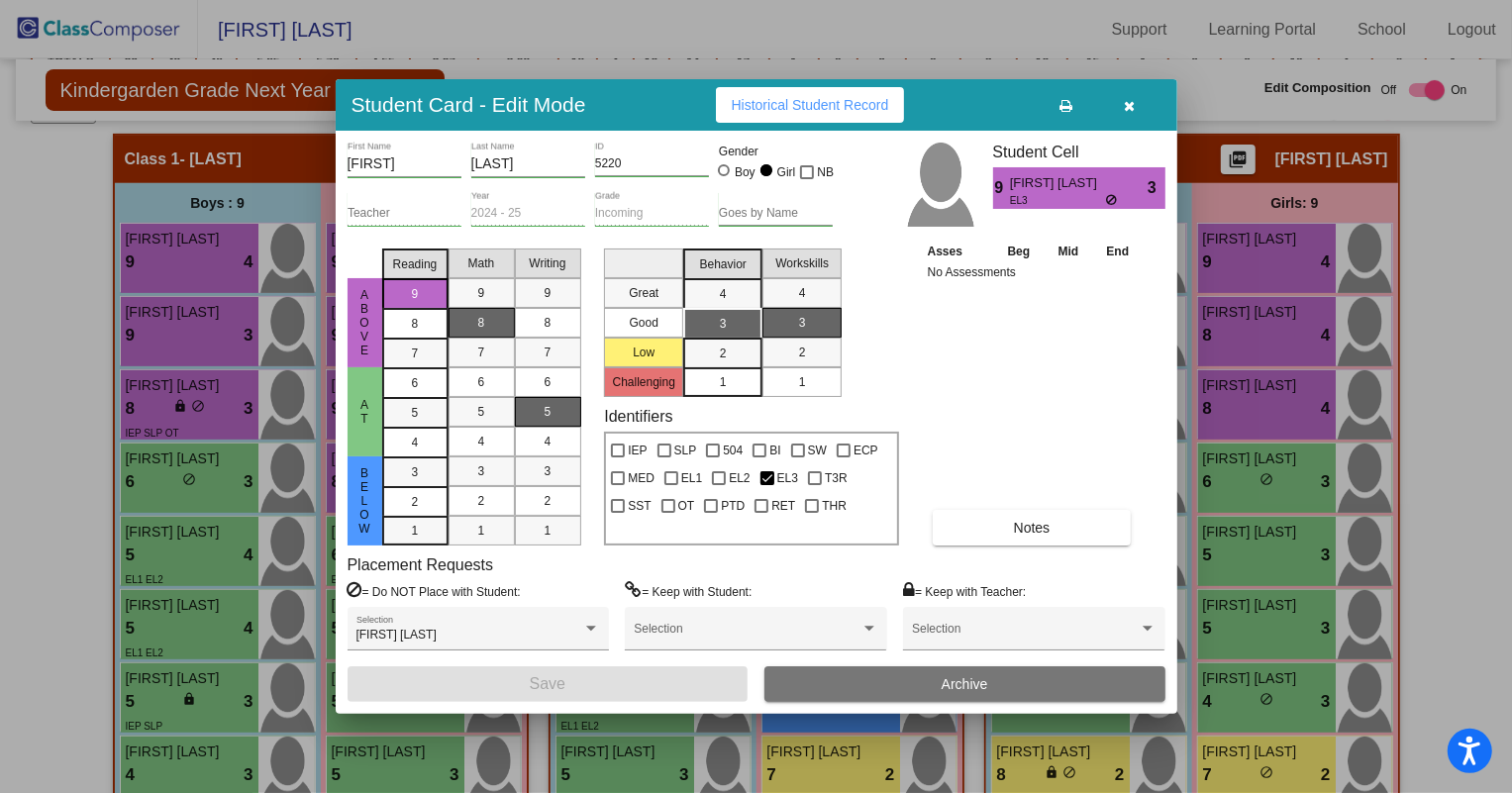 click at bounding box center (1129, 106) 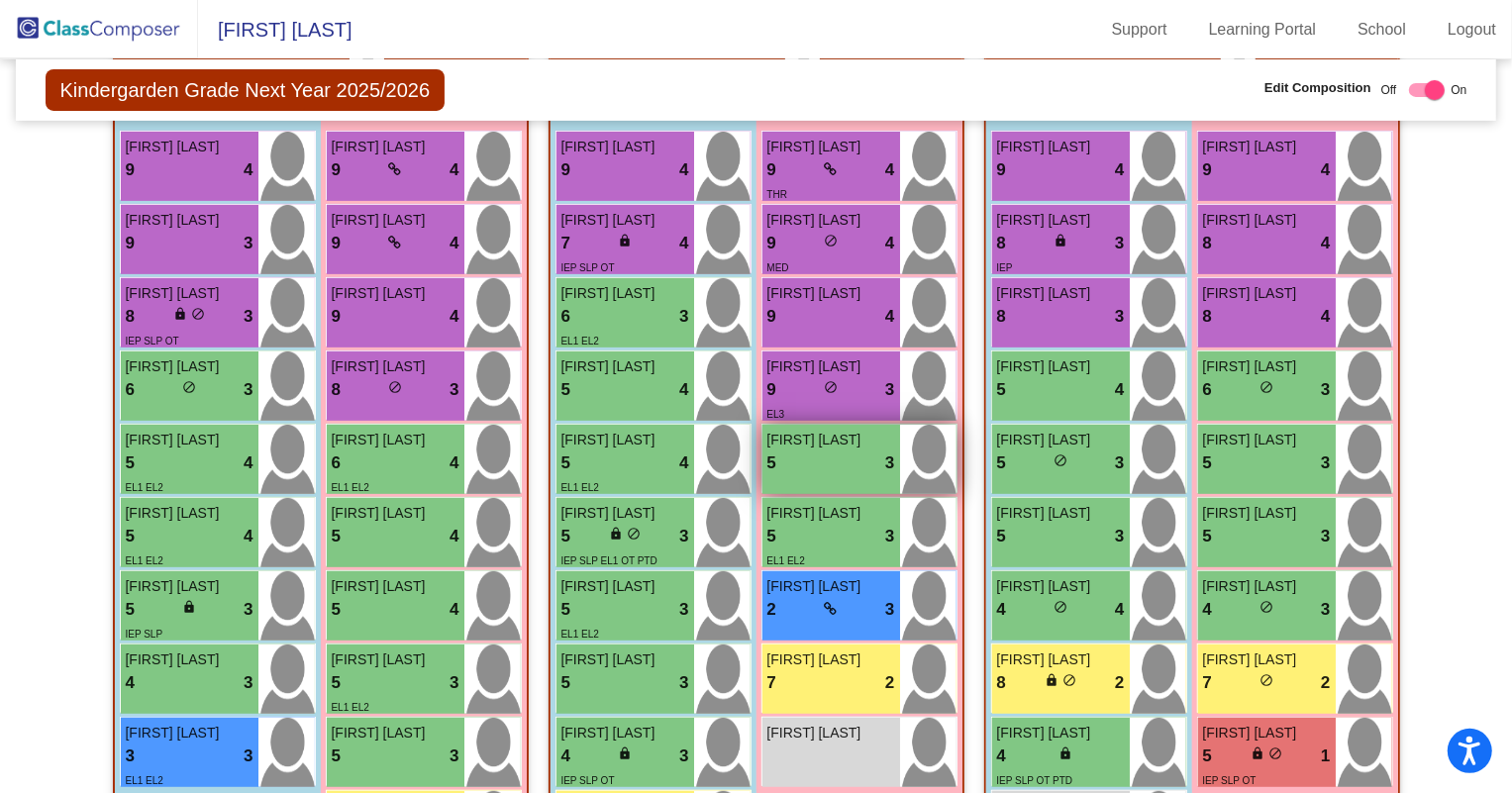 scroll, scrollTop: 540, scrollLeft: 0, axis: vertical 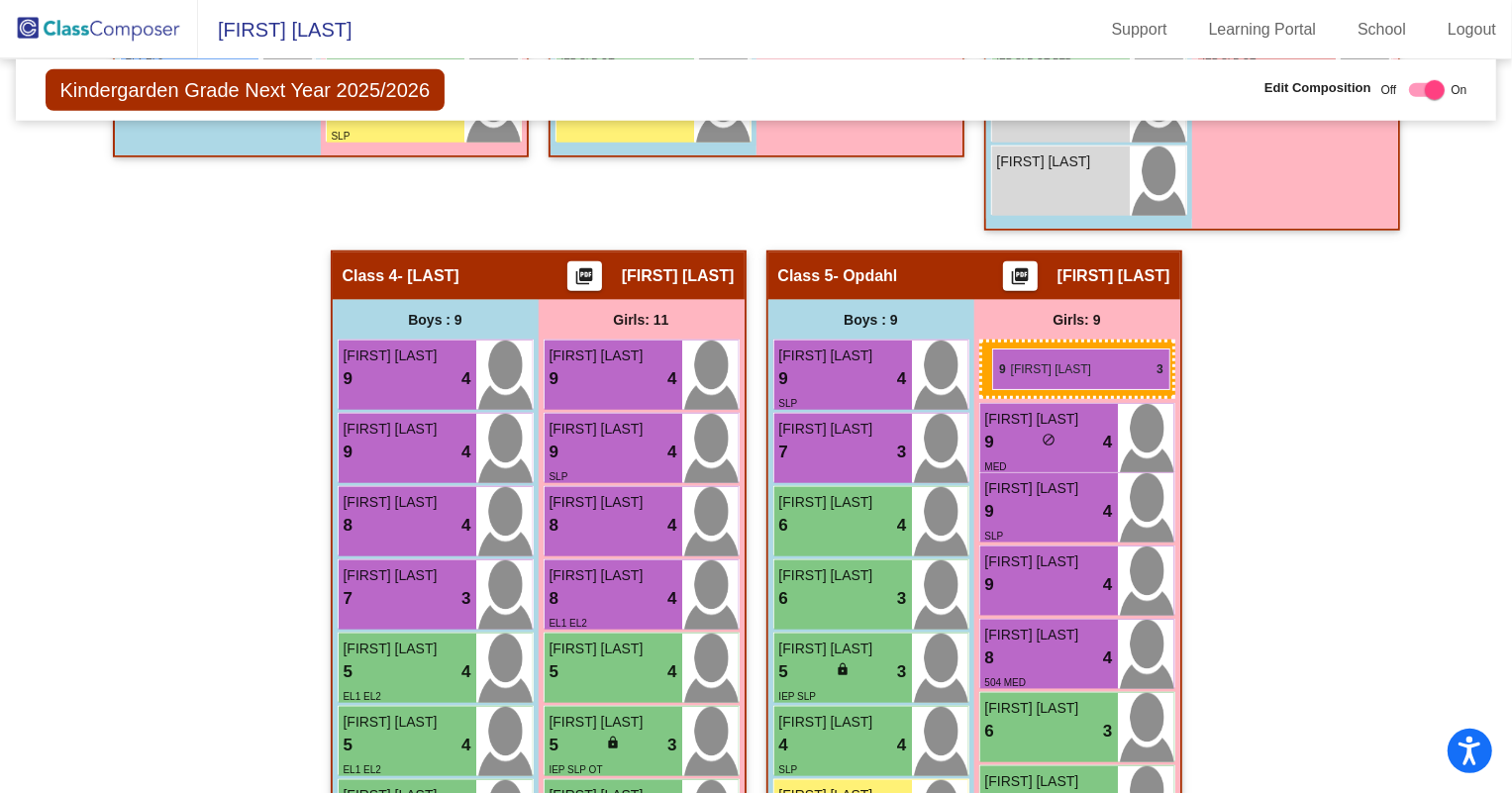 drag, startPoint x: 800, startPoint y: 390, endPoint x: 992, endPoint y: 348, distance: 196.54007 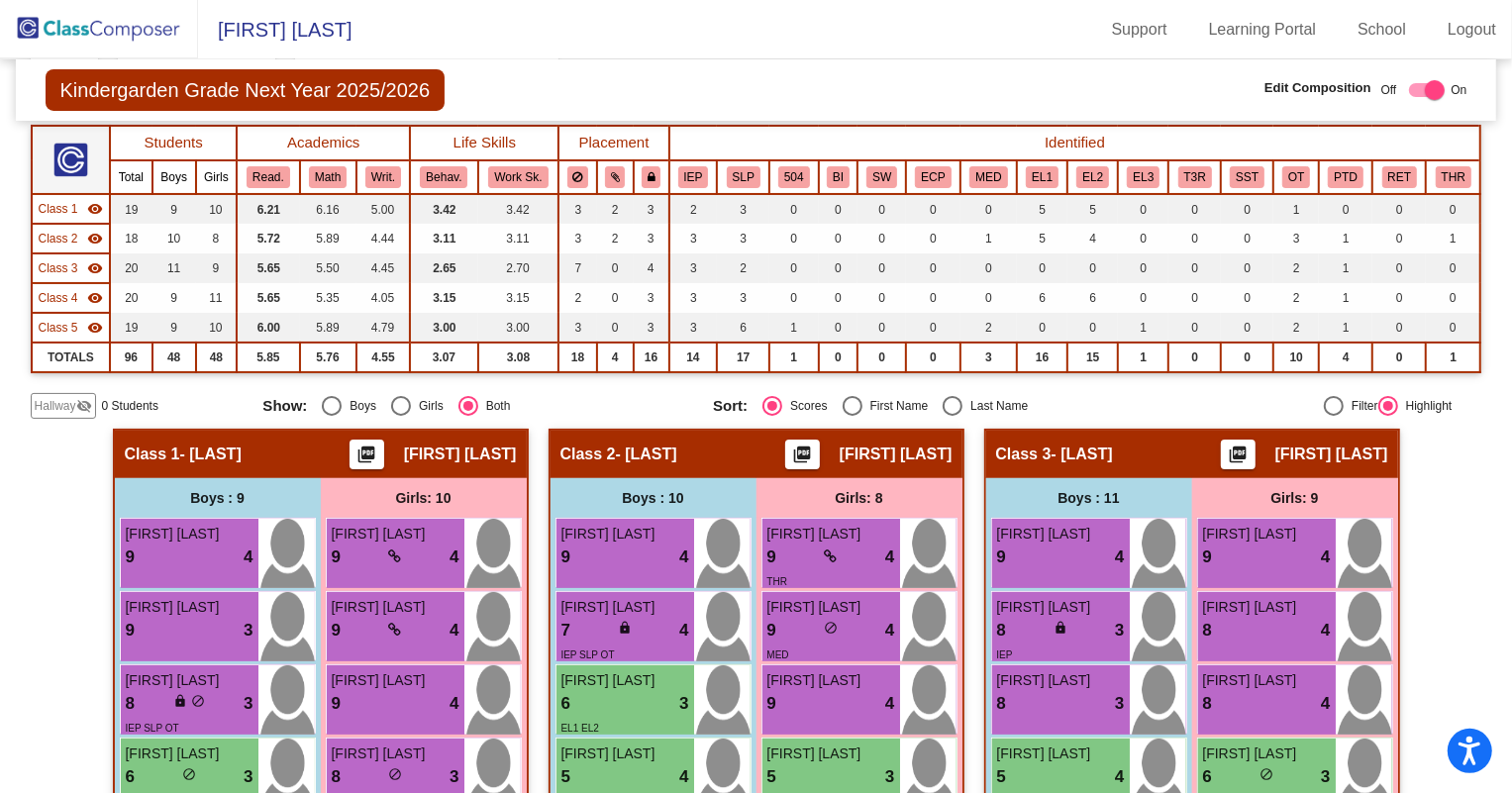 scroll, scrollTop: 0, scrollLeft: 0, axis: both 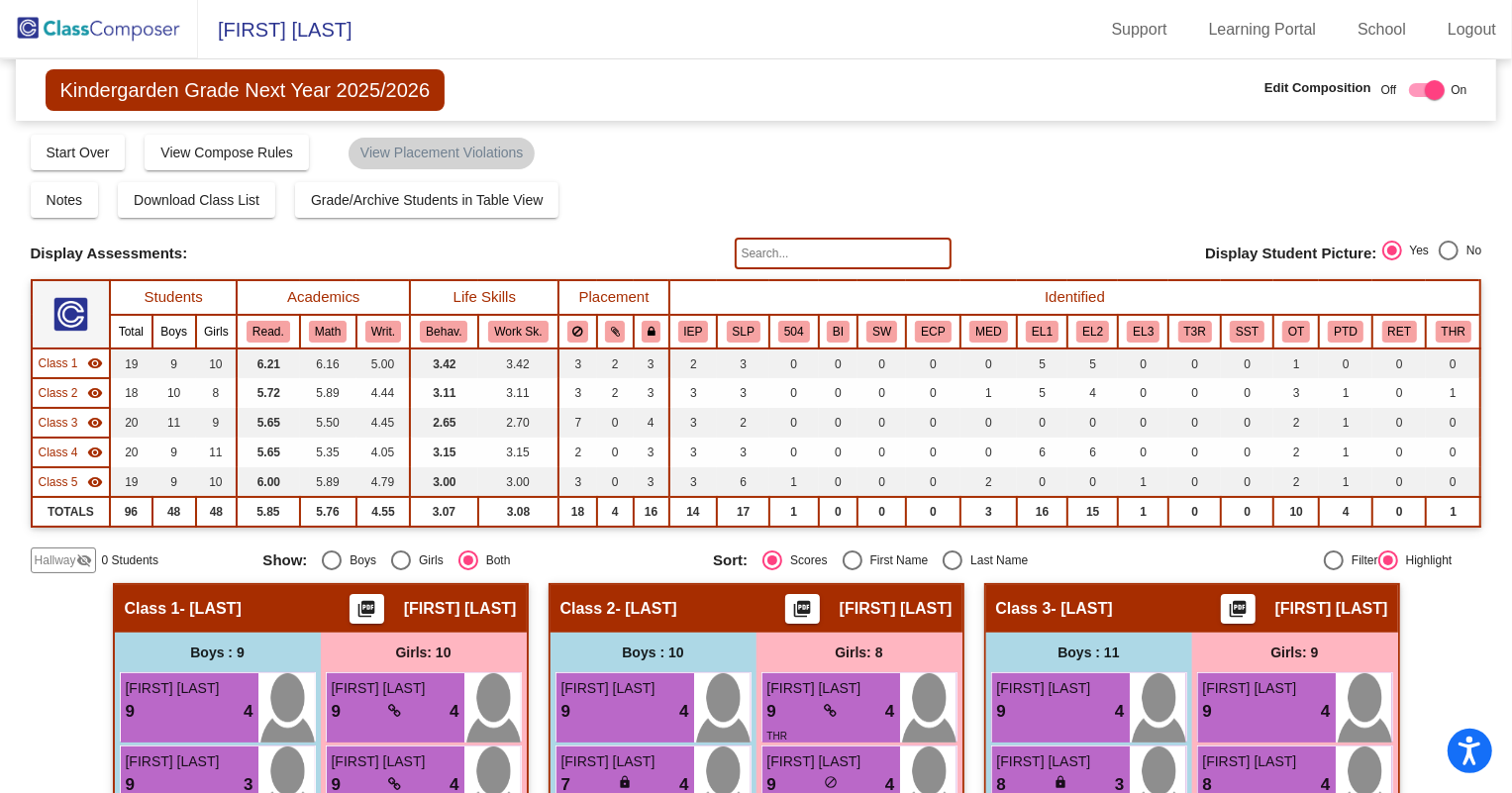 click on "Hallway" 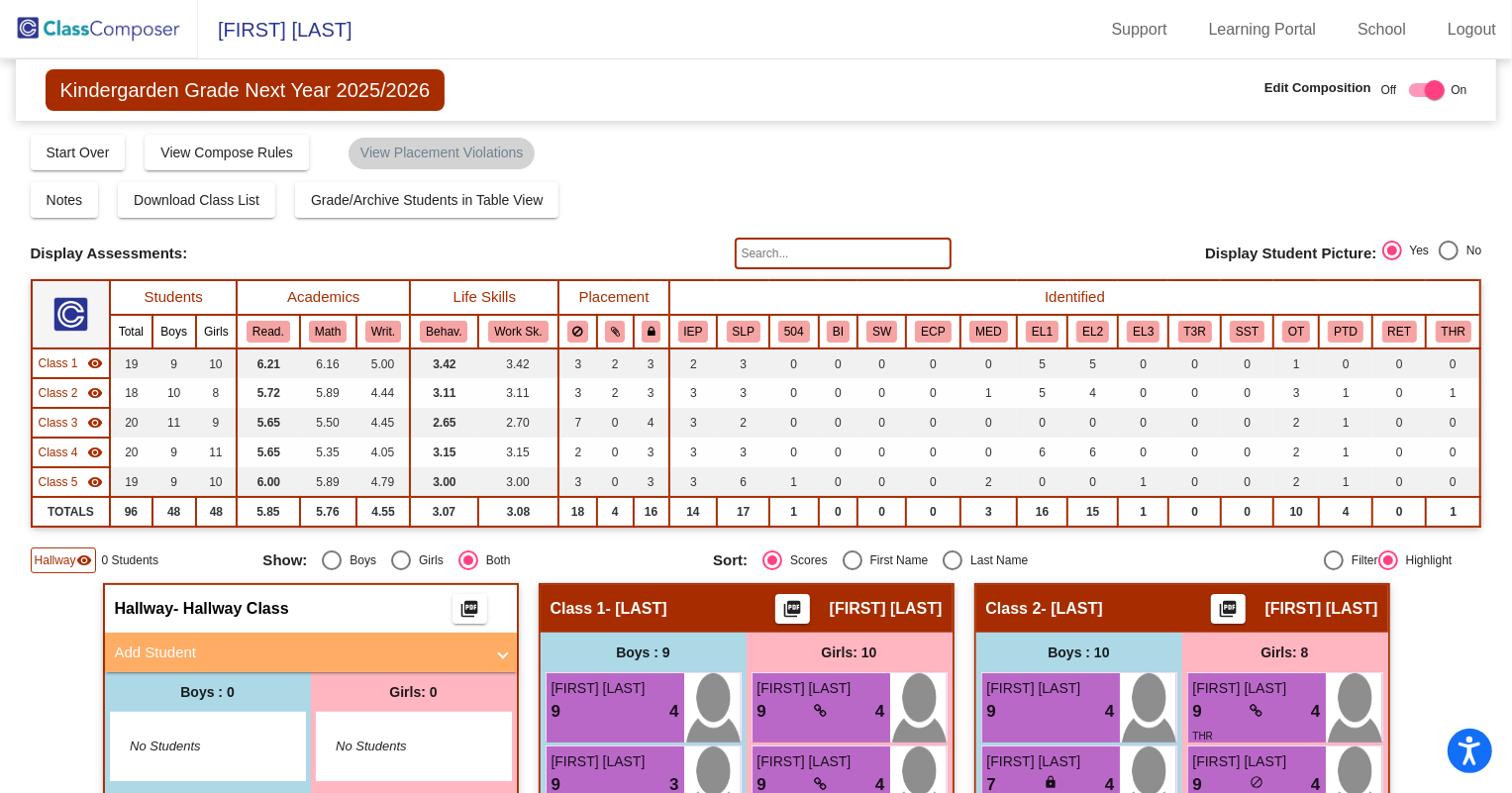 click on "Add Student" at bounding box center [299, 652] 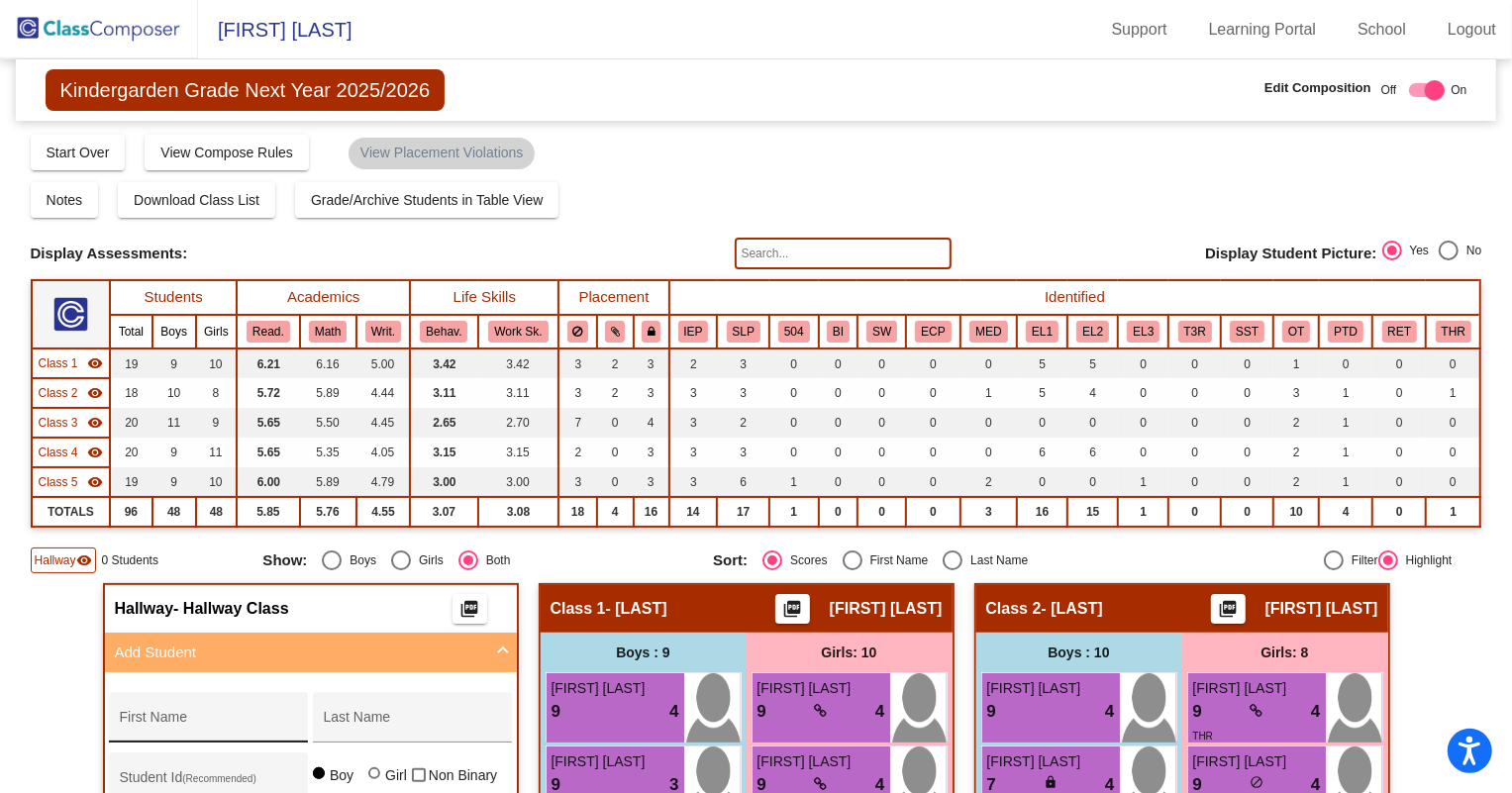 click on "First Name" at bounding box center (209, 725) 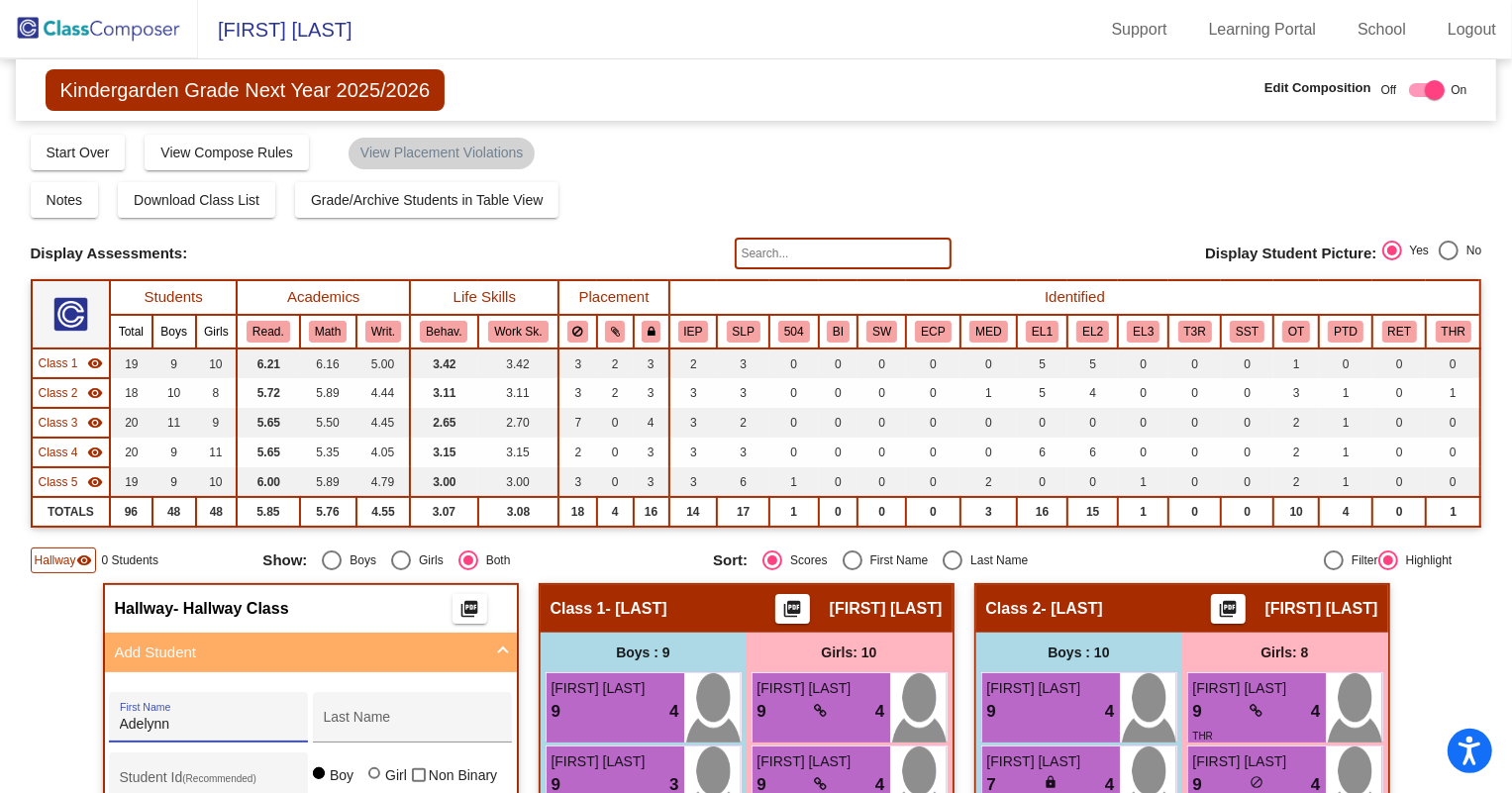 type on "Adelynn" 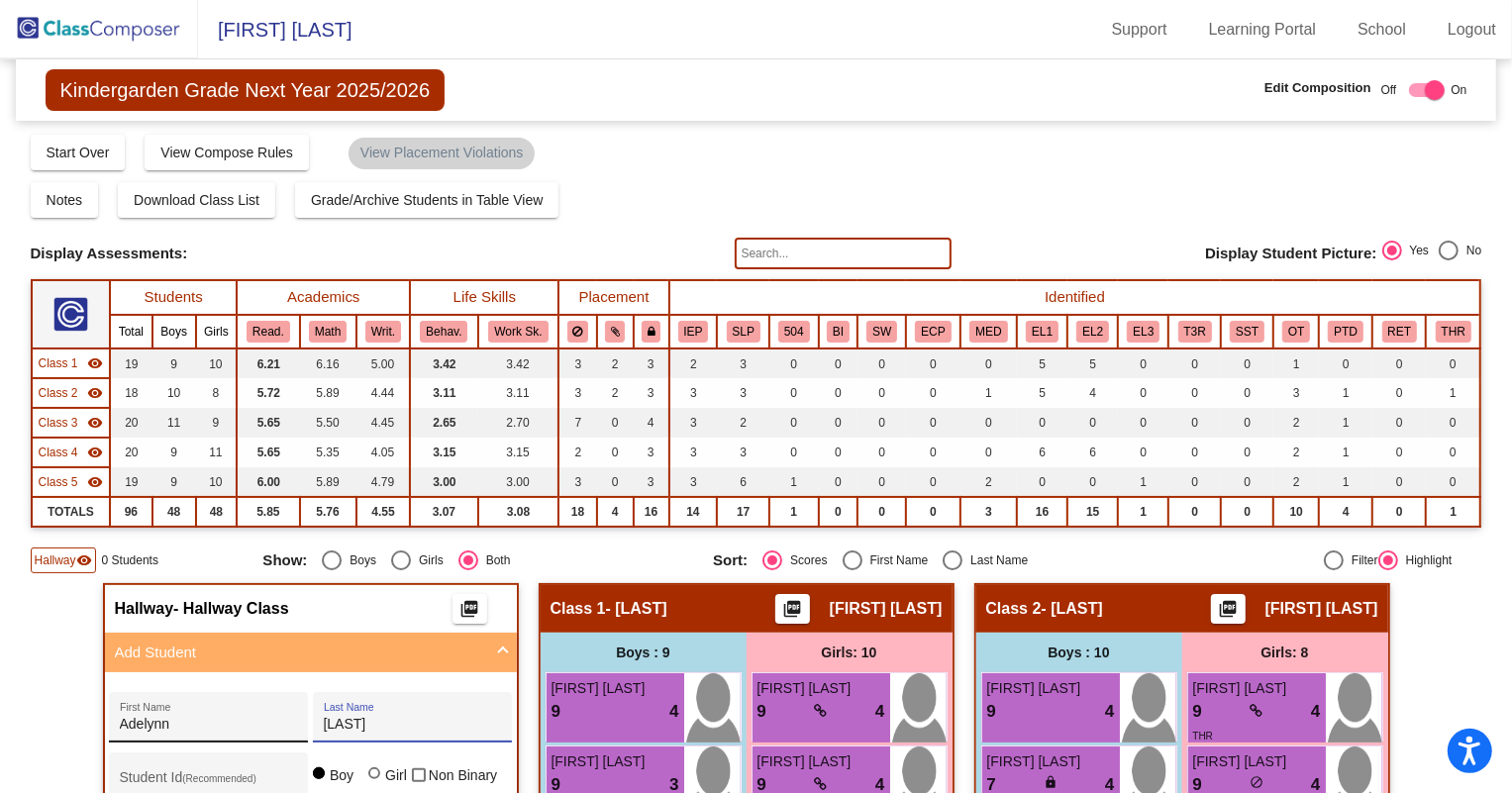 type on "[LAST]" 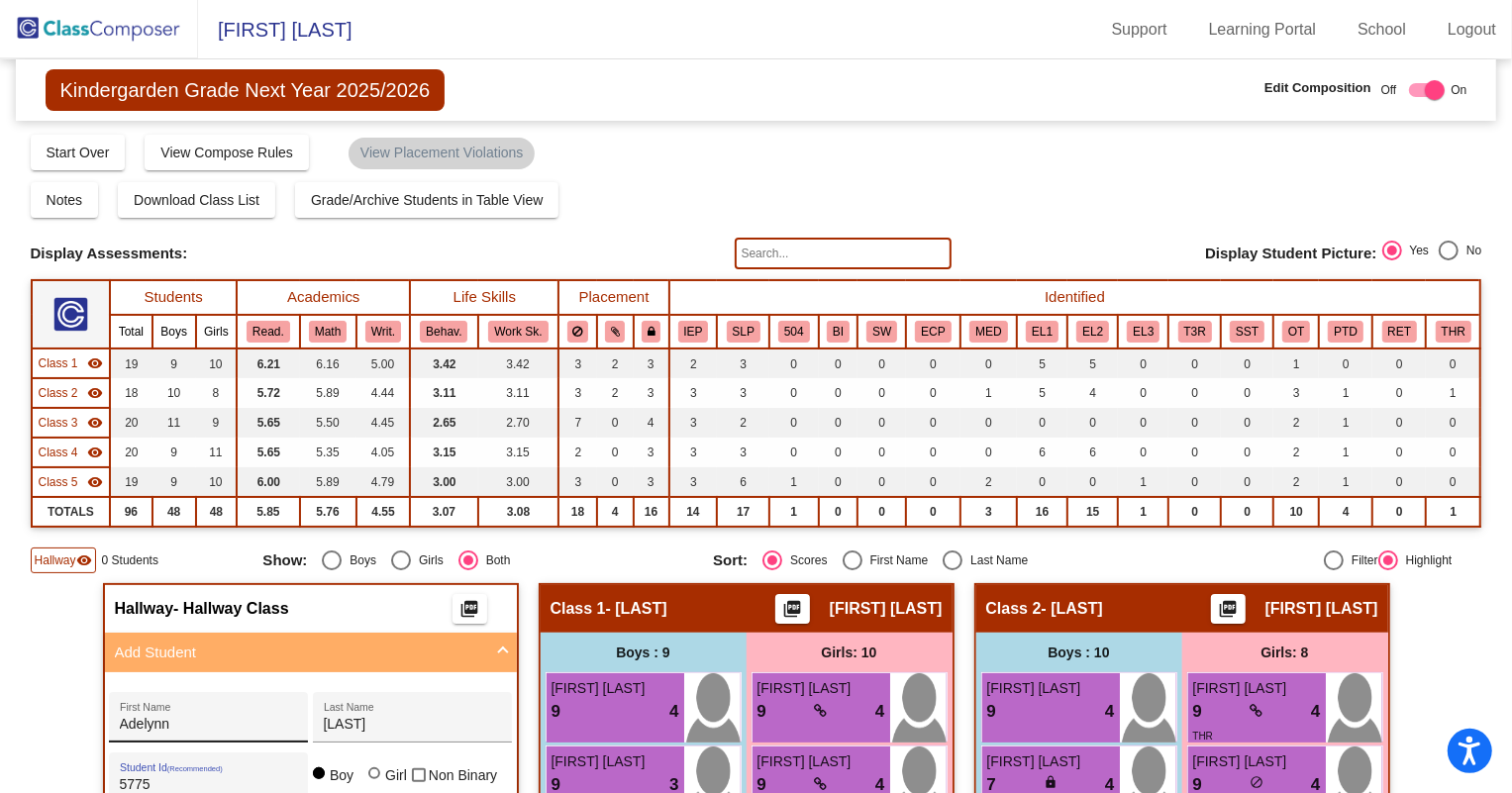 type on "5775" 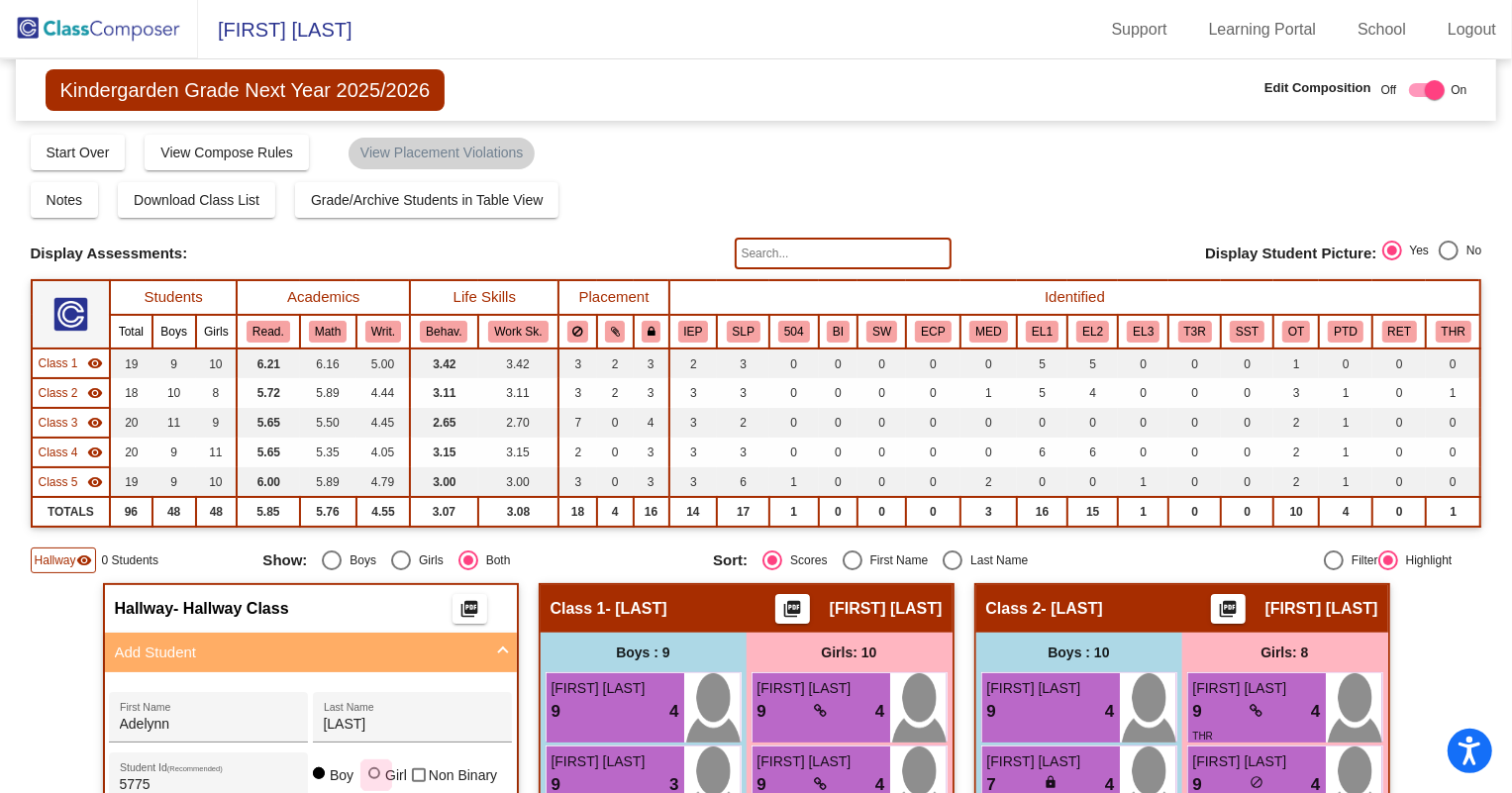 click on "Girl" at bounding box center (395, 775) 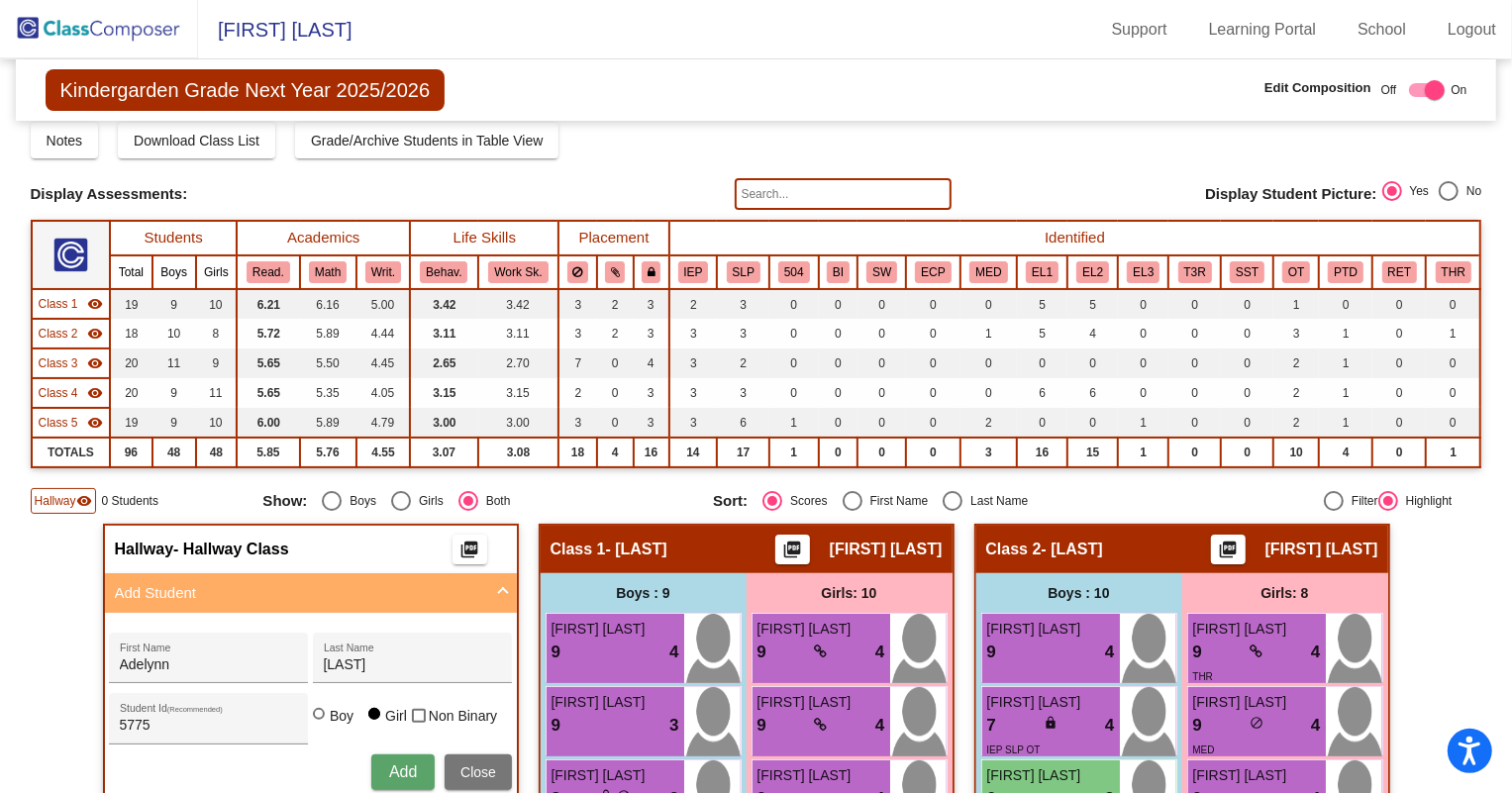 scroll, scrollTop: 179, scrollLeft: 0, axis: vertical 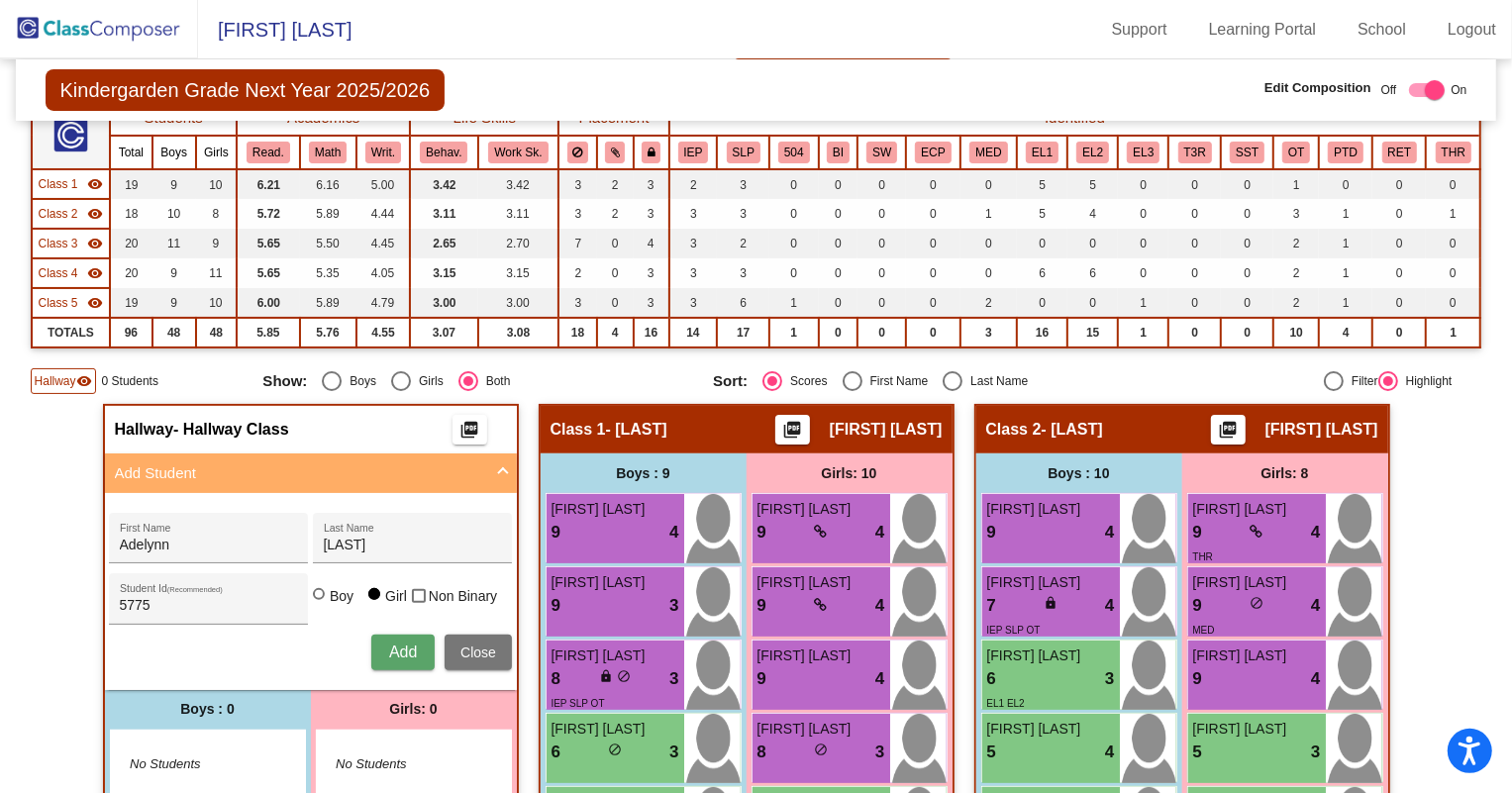 click on "Add" at bounding box center (403, 651) 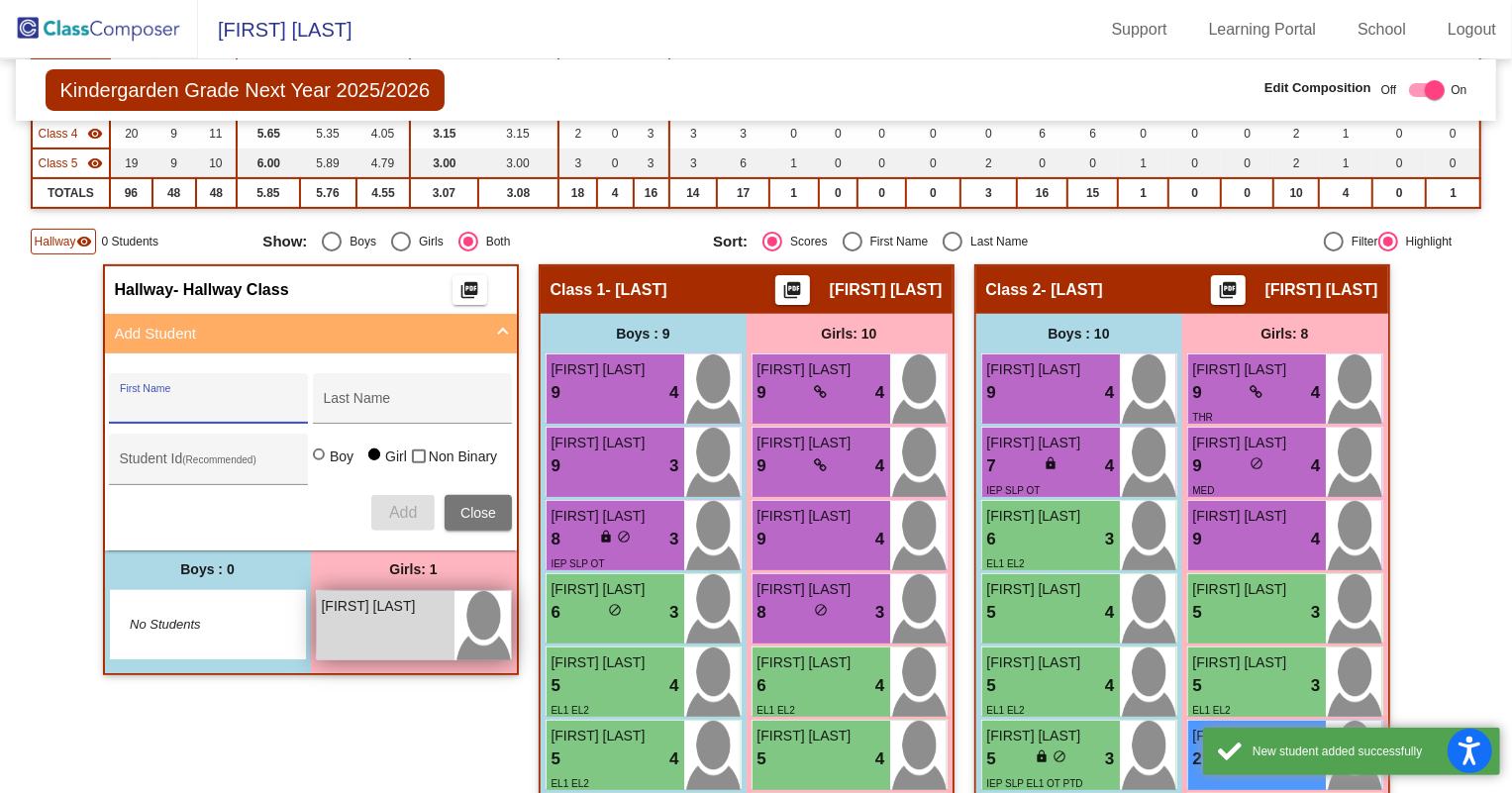 scroll, scrollTop: 359, scrollLeft: 0, axis: vertical 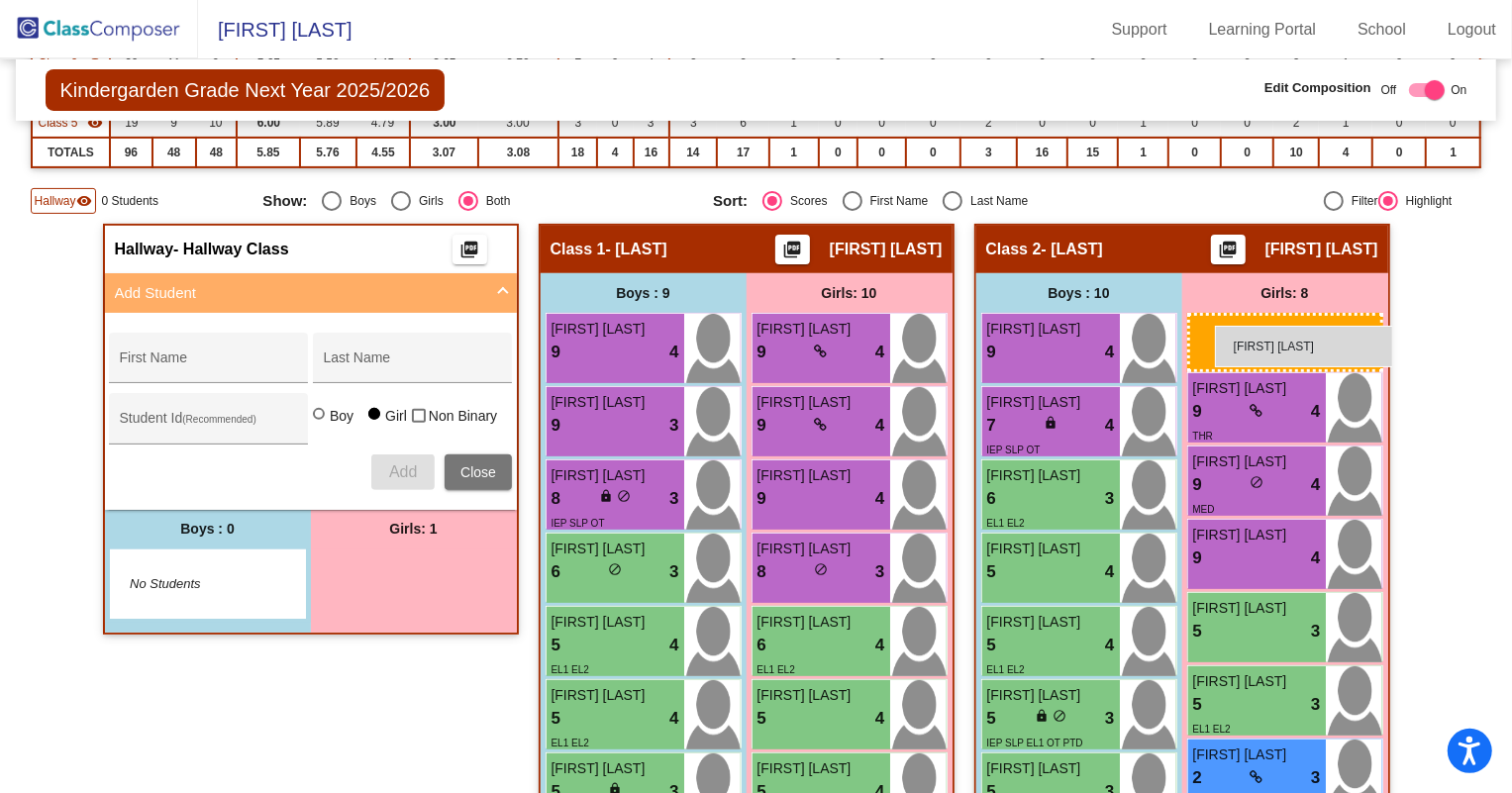 drag, startPoint x: 396, startPoint y: 573, endPoint x: 1215, endPoint y: 326, distance: 855.43556 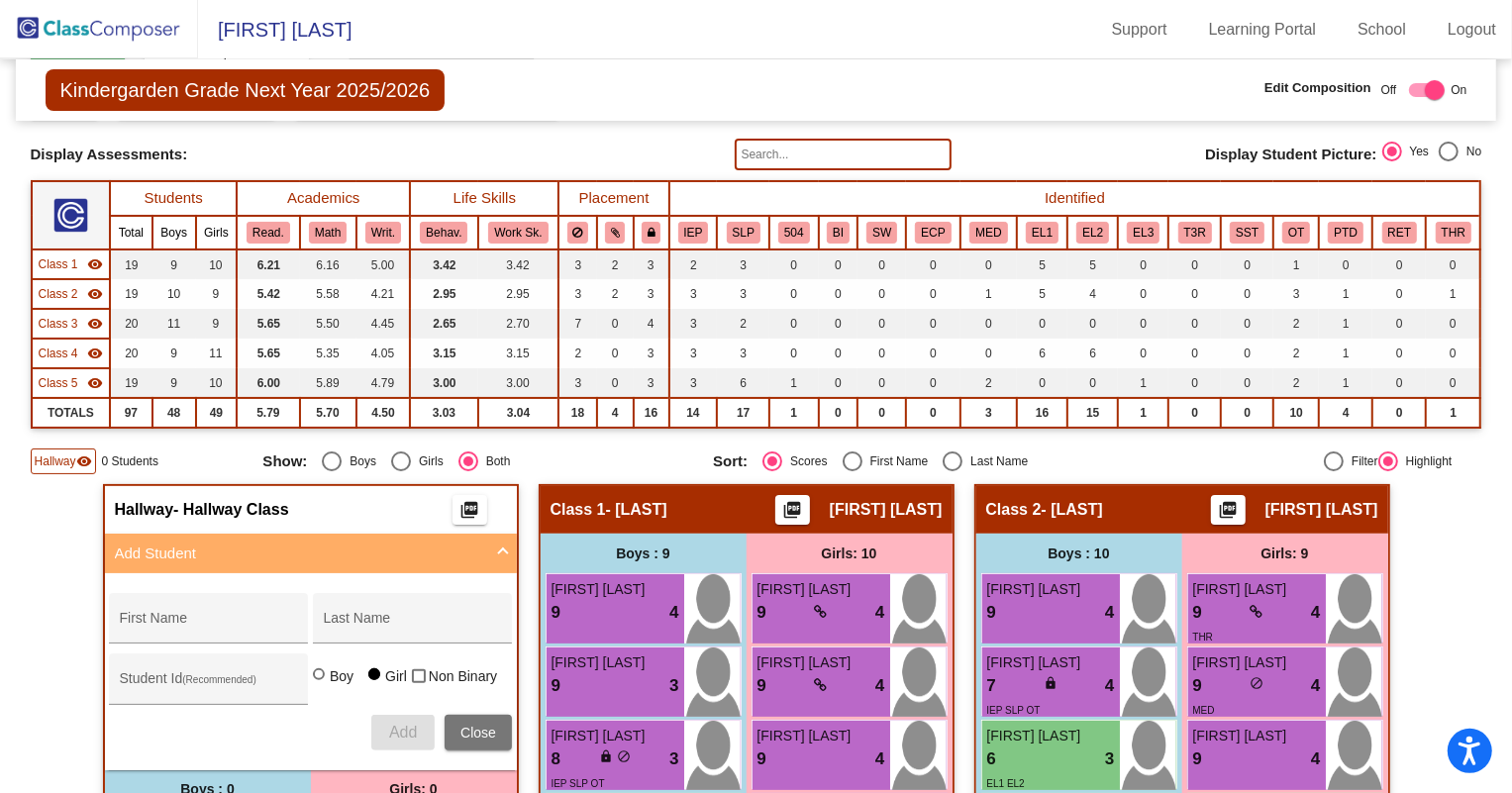 scroll, scrollTop: 0, scrollLeft: 0, axis: both 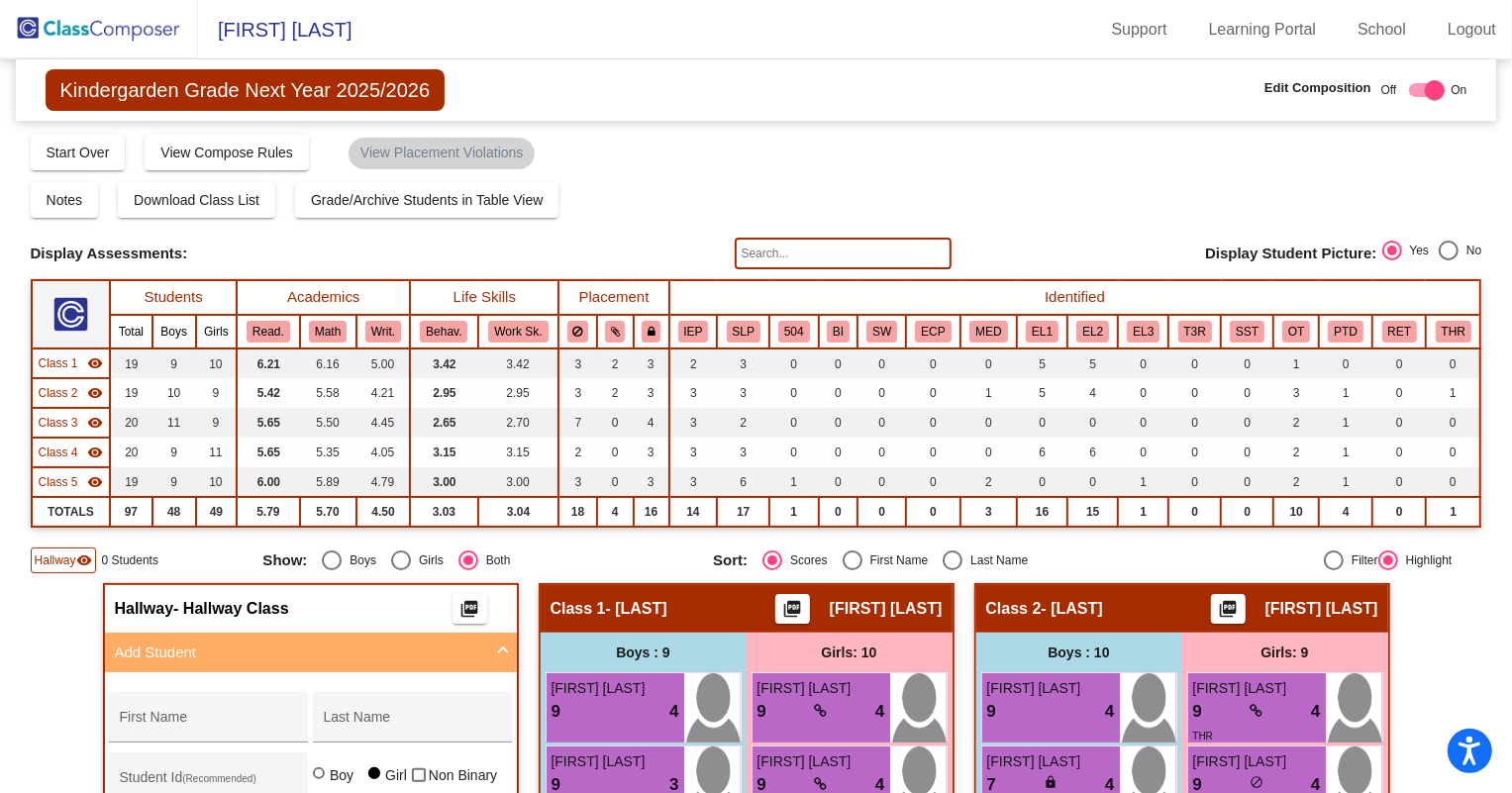click 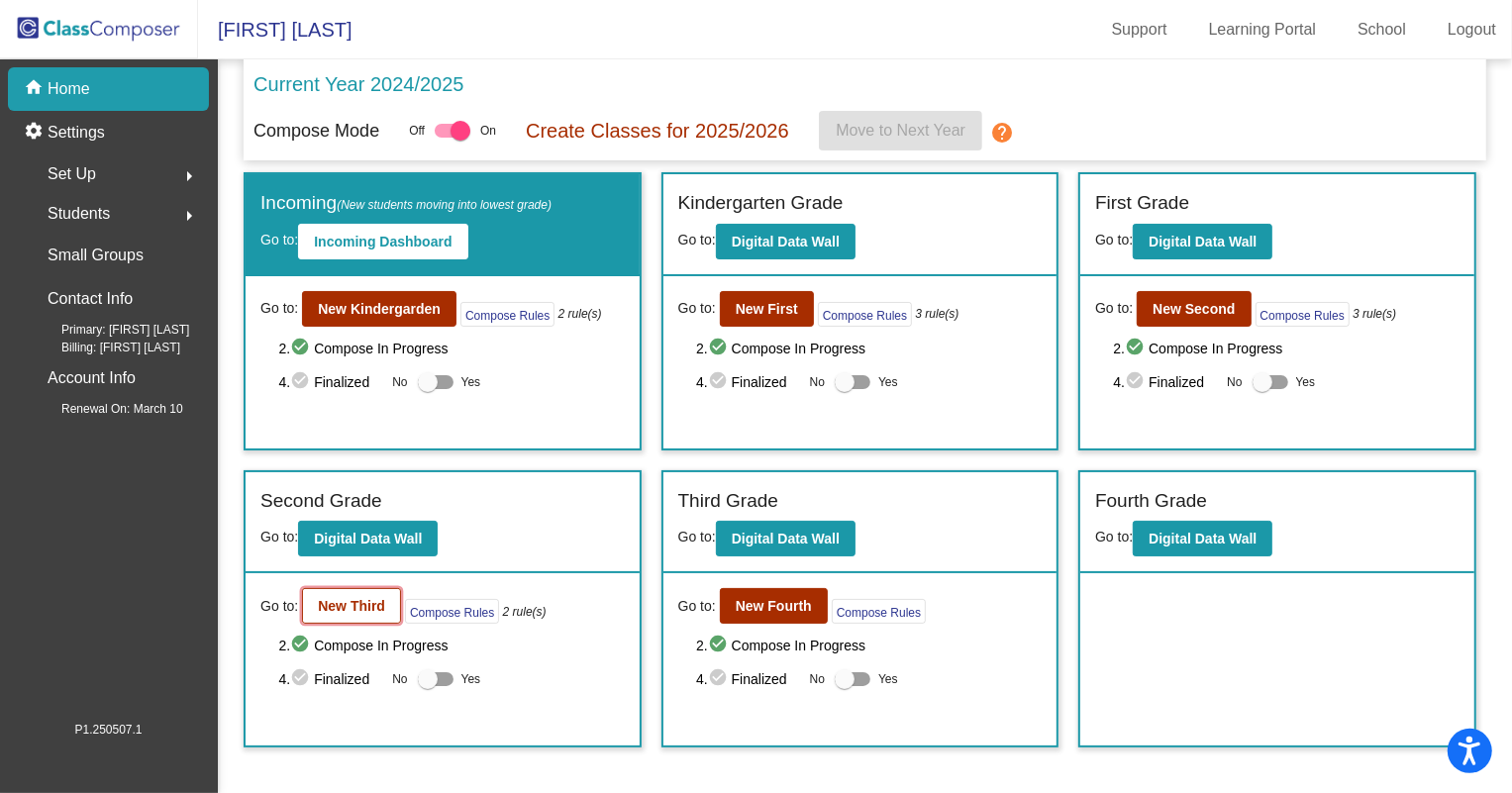 click on "New Third" 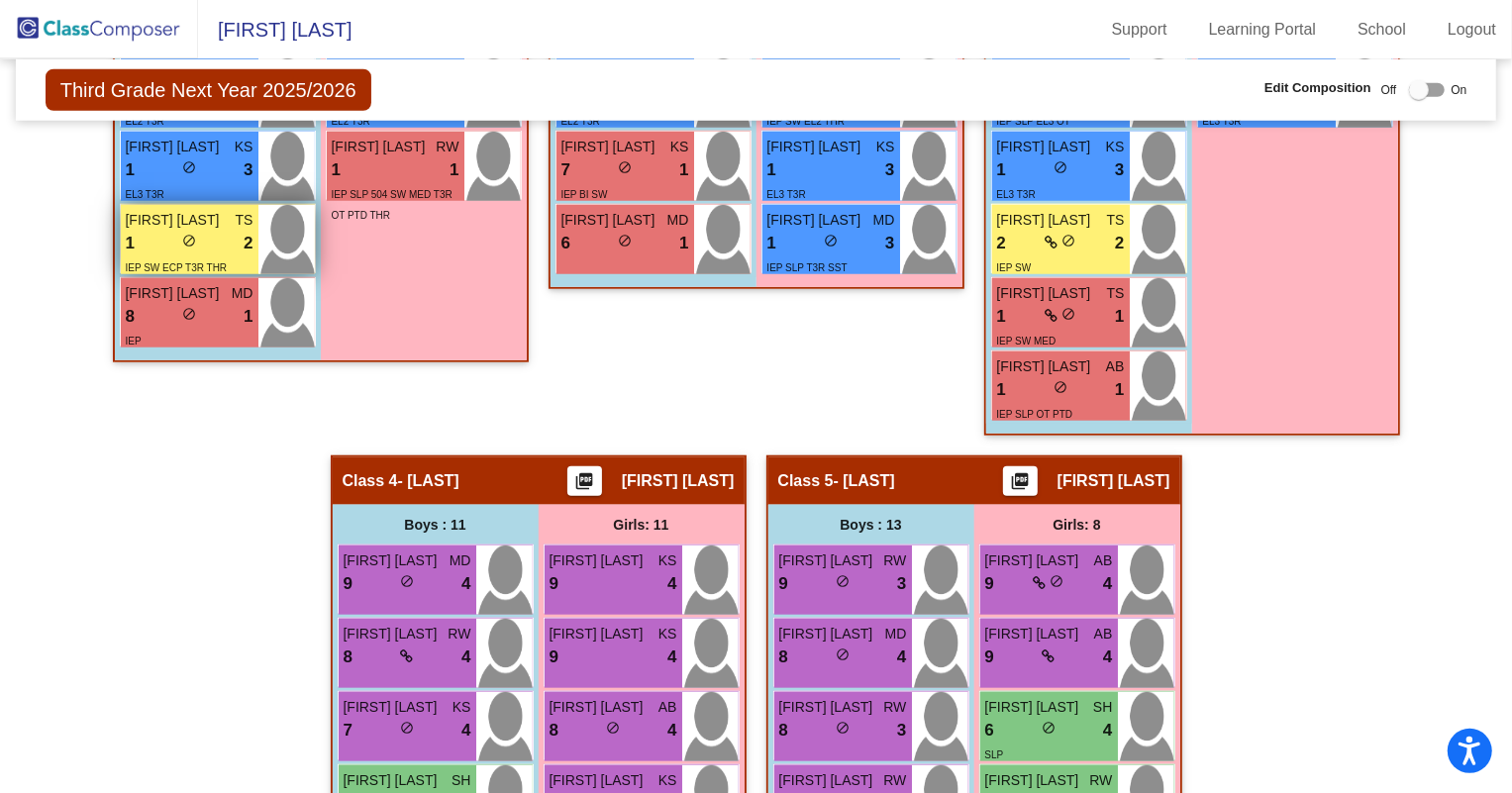 scroll, scrollTop: 1259, scrollLeft: 0, axis: vertical 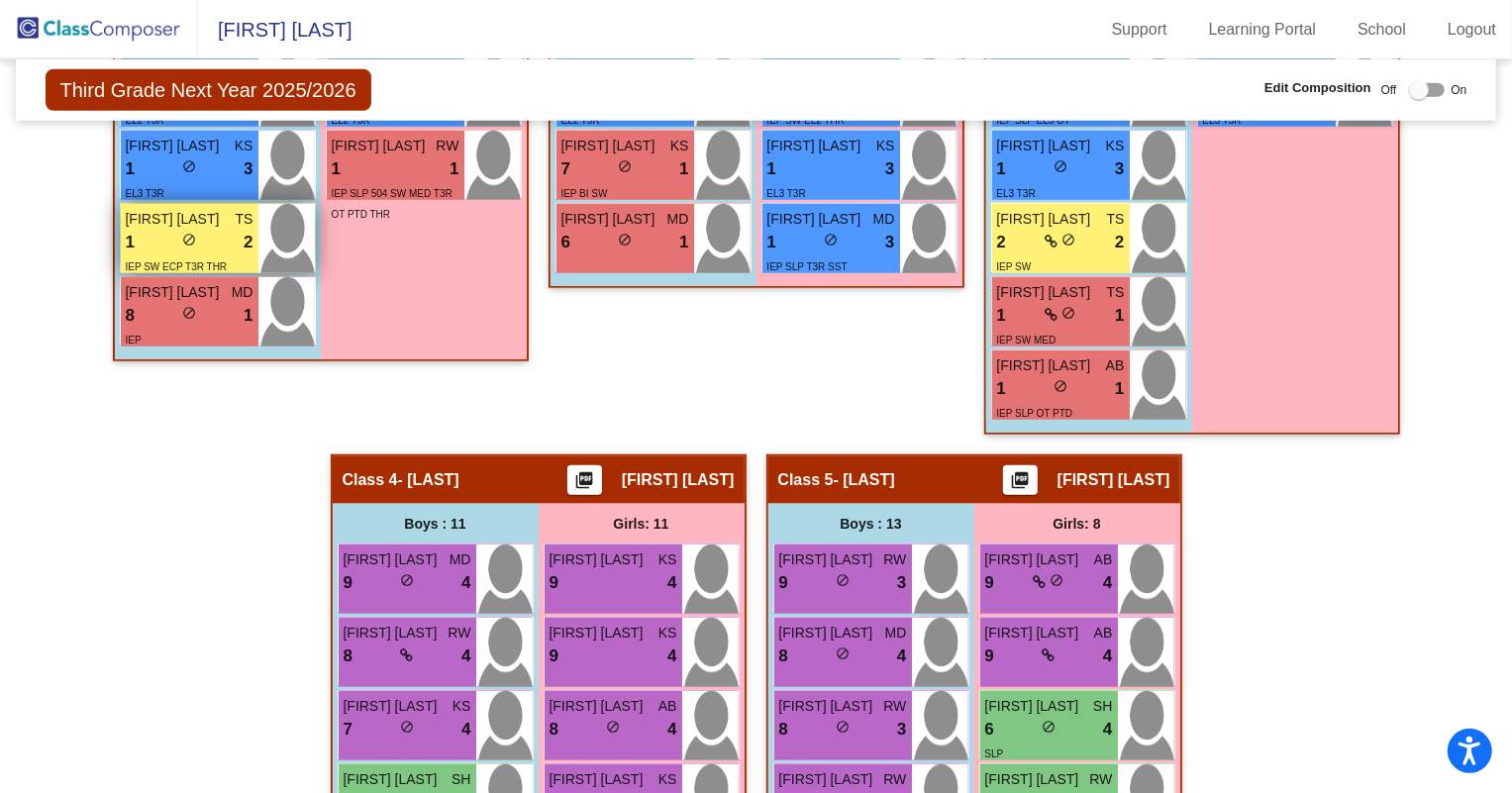 drag, startPoint x: 167, startPoint y: 247, endPoint x: 158, endPoint y: 218, distance: 30.364453 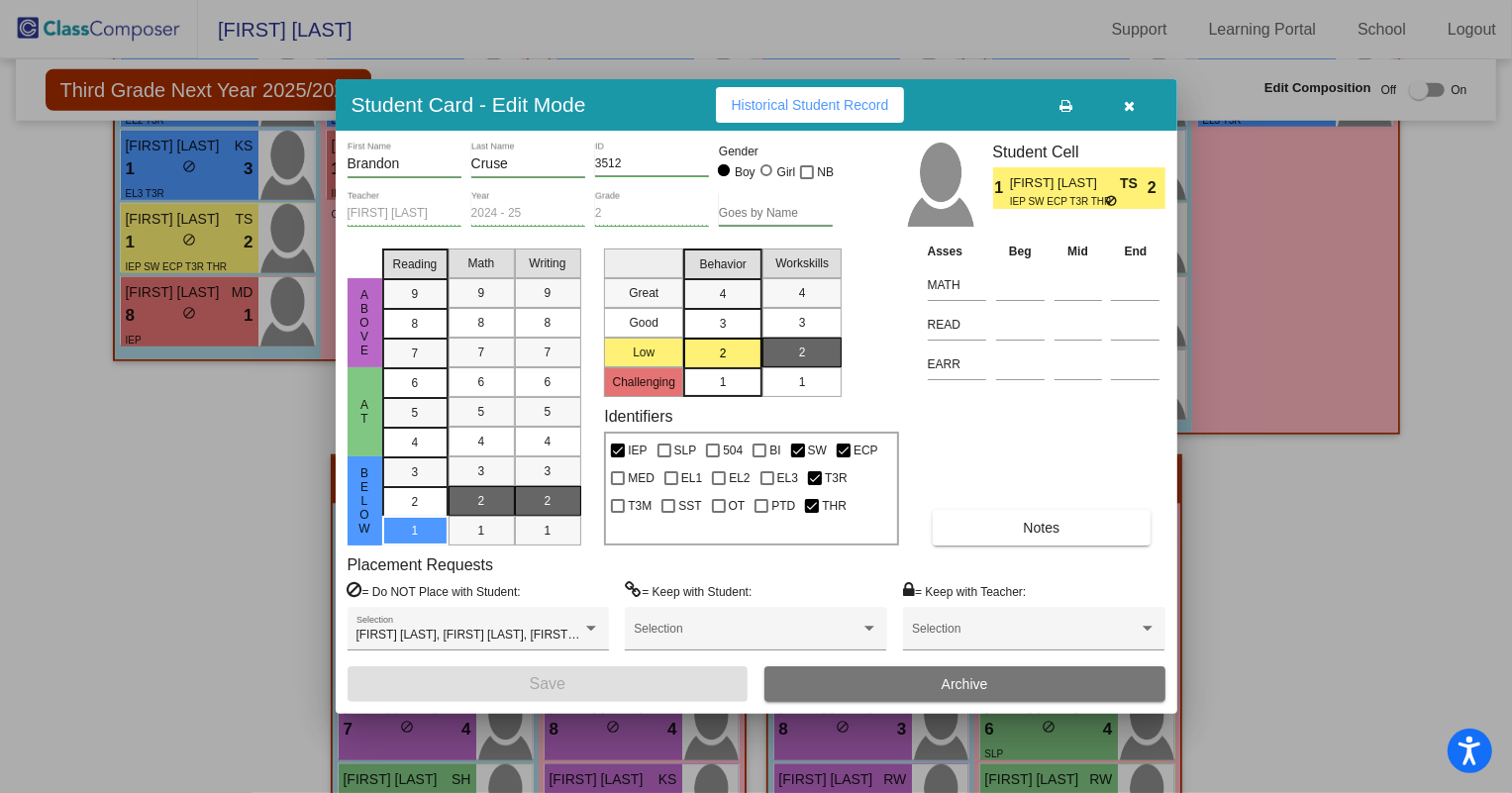 click at bounding box center (1130, 105) 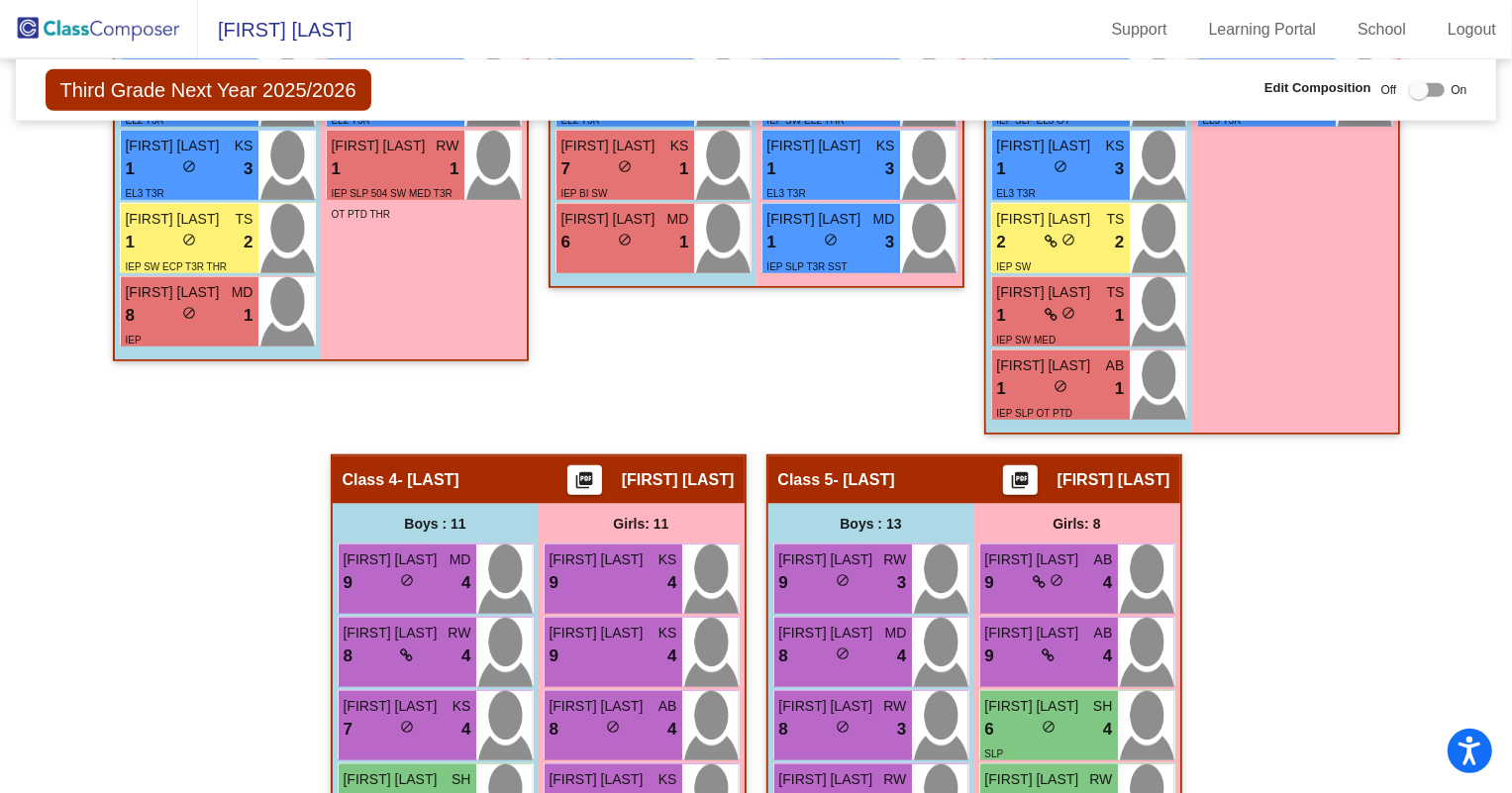 click at bounding box center (1419, 90) 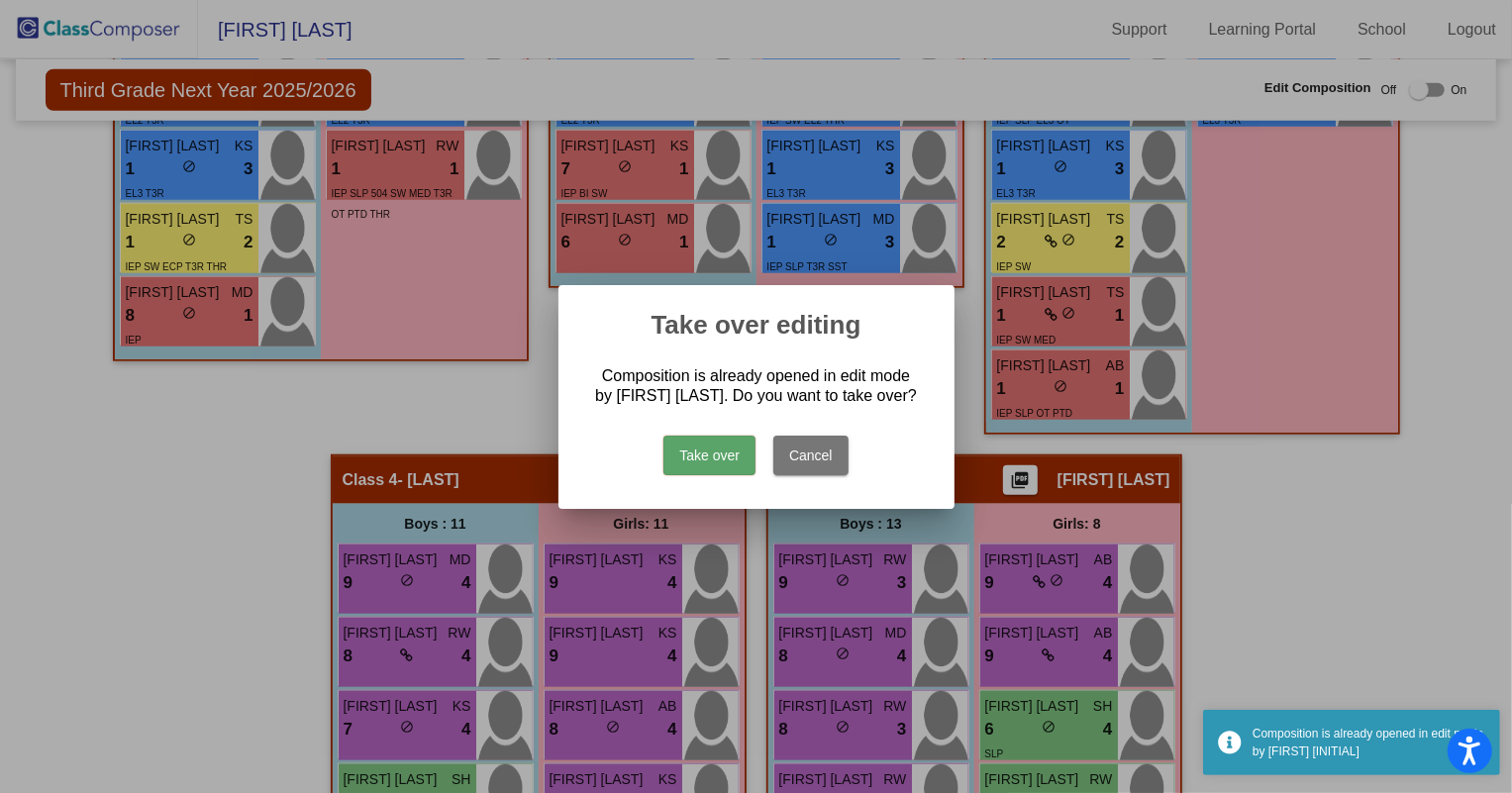 click on "Cancel" at bounding box center (811, 455) 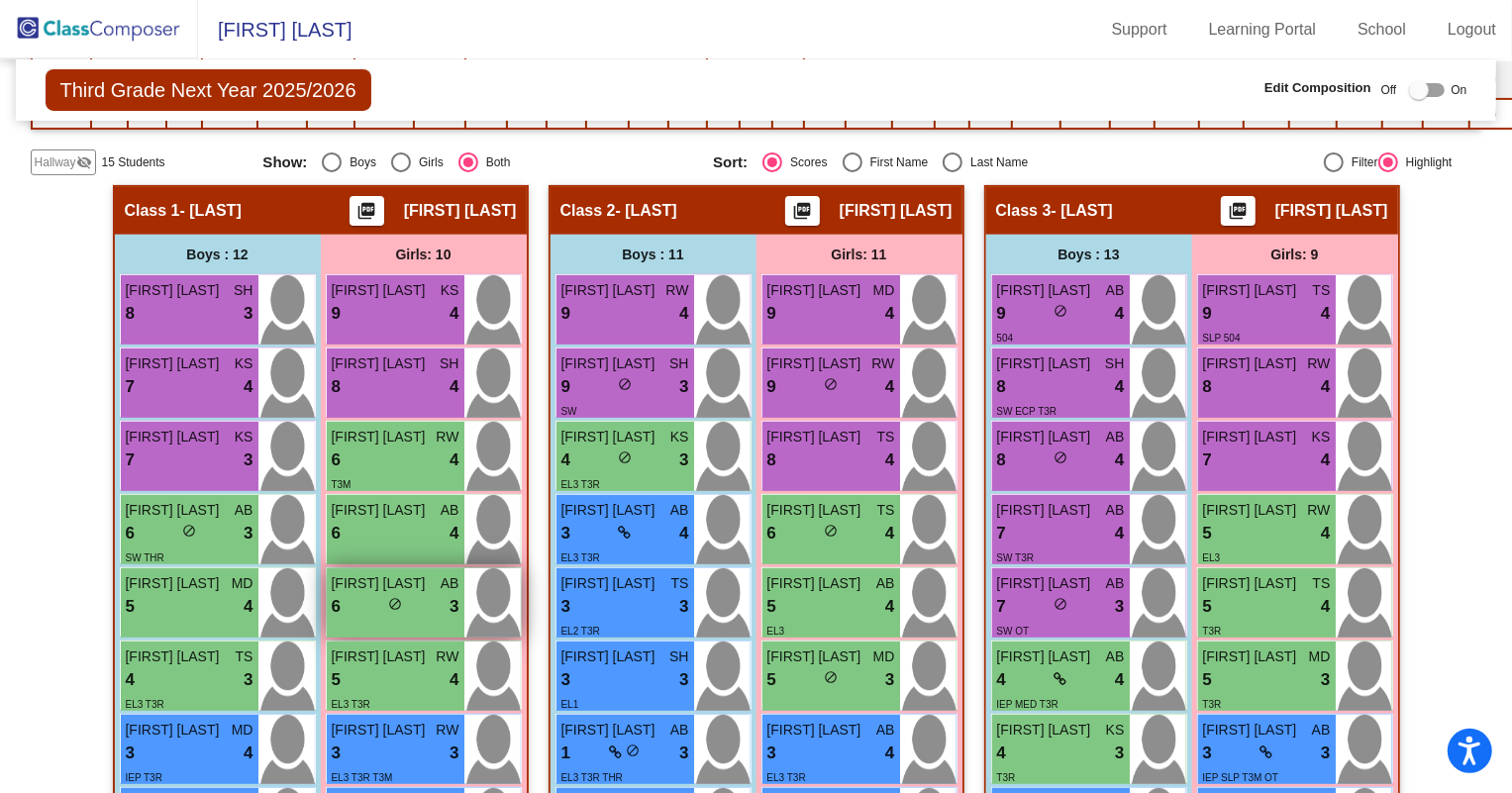 scroll, scrollTop: 449, scrollLeft: 0, axis: vertical 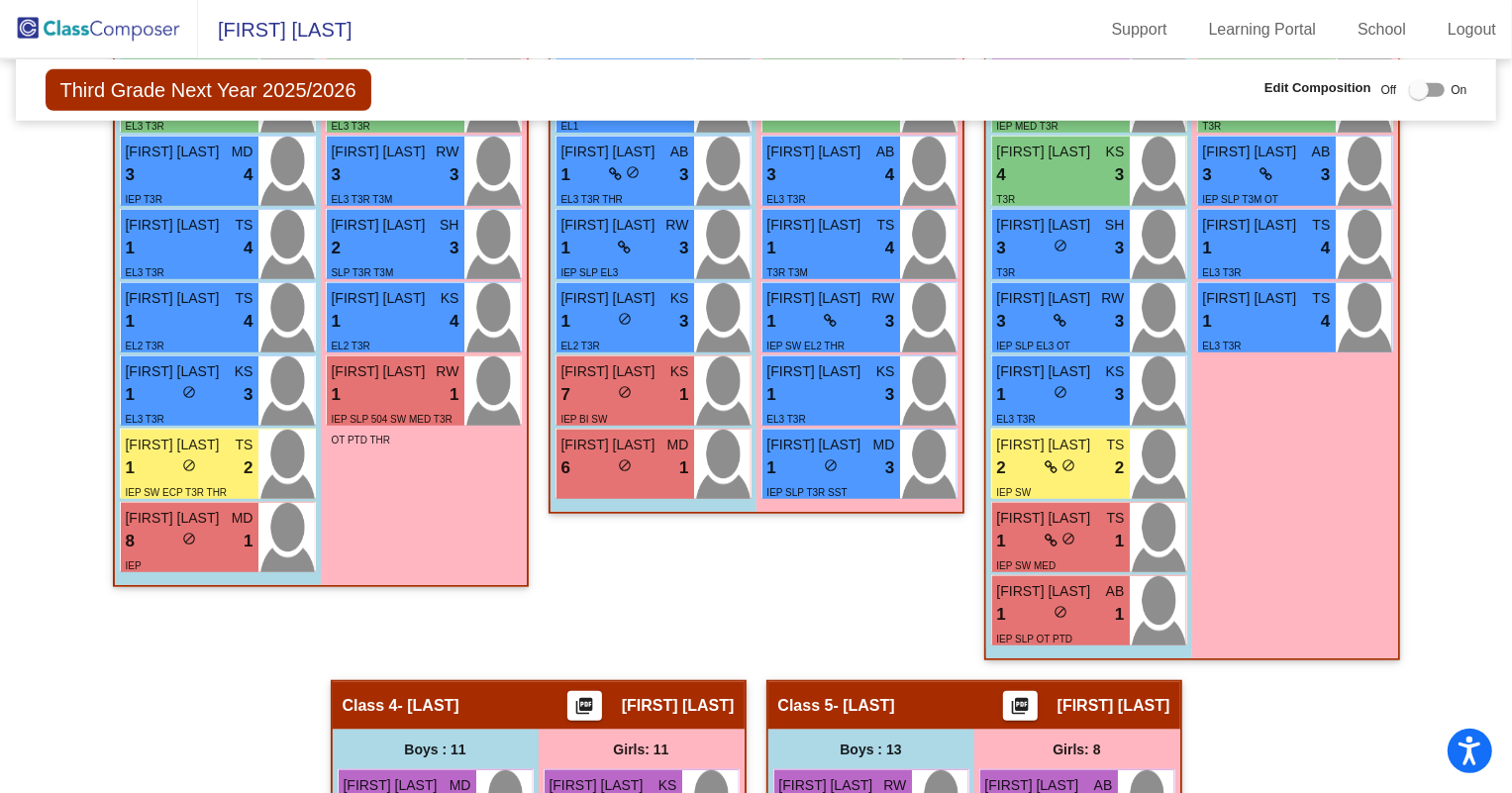 drag, startPoint x: 173, startPoint y: 686, endPoint x: 341, endPoint y: 763, distance: 184.8053 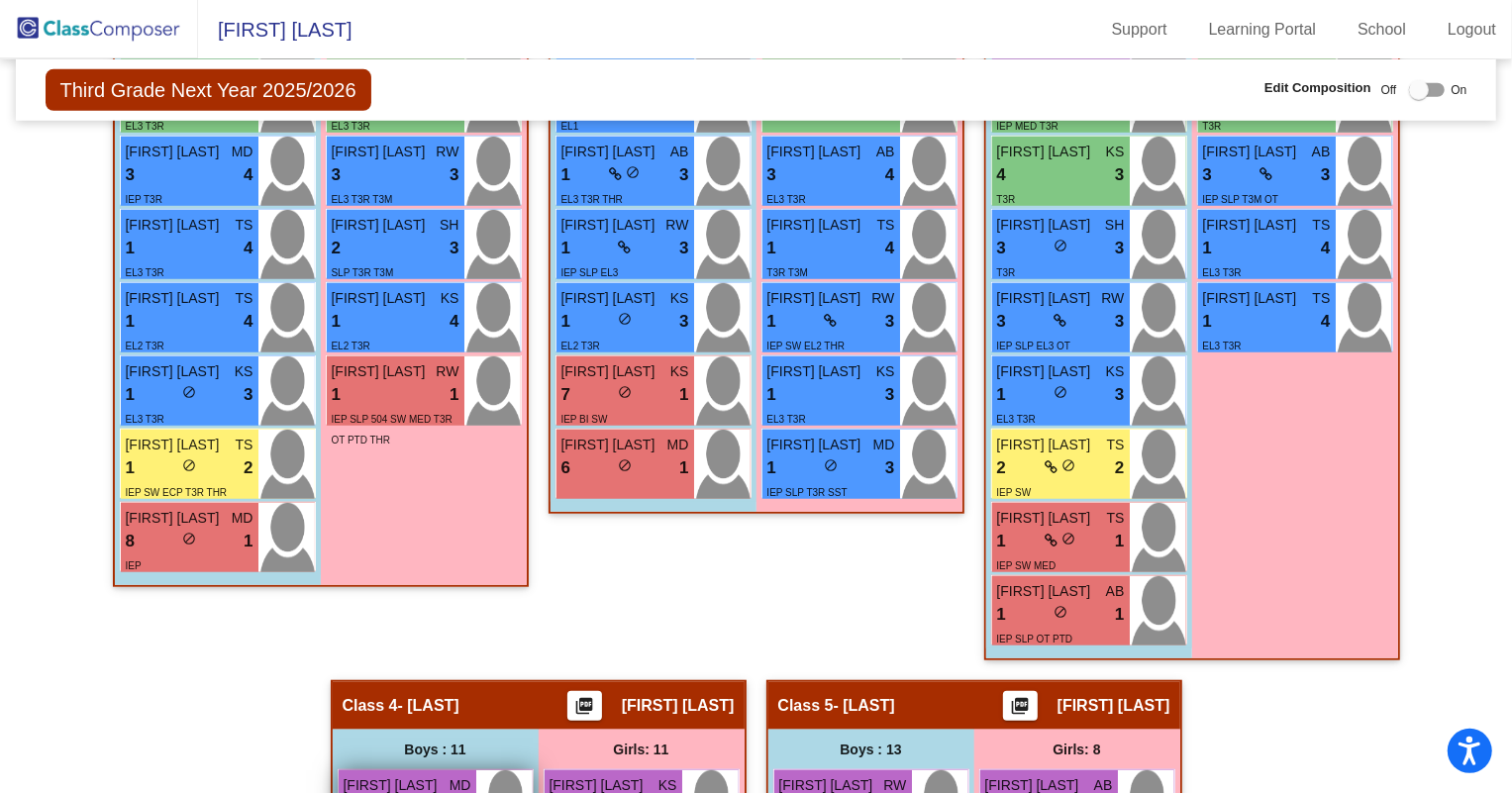 click on "Hallway   - Hallway Class  picture_as_pdf  Add Student  First Name Last Name Student Id  (Recommended)   Boy   Girl   Non Binary Add Close  Boys : 8  [FIRST] [LAST] lock do_not_disturb_alt [SERVICE] [SERVICE] [FIRST] [LAST] lock do_not_disturb_alt [SERVICE] [SERVICE] [FIRST] [LAST] lock do_not_disturb_alt [SERVICE] [FIRST] [LAST] lock do_not_disturb_alt [SERVICE] [SERVICE] [FIRST] [LAST] lock do_not_disturb_alt [SERVICE] [FIRST] [LAST] lock do_not_disturb_alt [SERVICE] Girls: 7 [FIRST] [LAST] 4 lock do_not_disturb_alt 4 [SERVICE] [FIRST] [LAST] lock do_not_disturb_alt [SERVICE] [FIRST] [LAST] lock do_not_disturb_alt [SERVICE] [FIRST] [LAST] lock do_not_disturb_alt [SERVICE] [FIRST] [LAST] lock do_not_disturb_alt [SERVICE] [FIRST] [LAST] lock do_not_disturb_alt [SERVICE] Class 1   - [LAST]  picture_as_pdf [FIRST] [LAST]  Add Student  First Name Last Name Student Id  (Recommended)   Boy   Girl   Non Binary Add Close  Boys : 12  [FIRST] [LAST] SH 8 lock 3 KS 7" 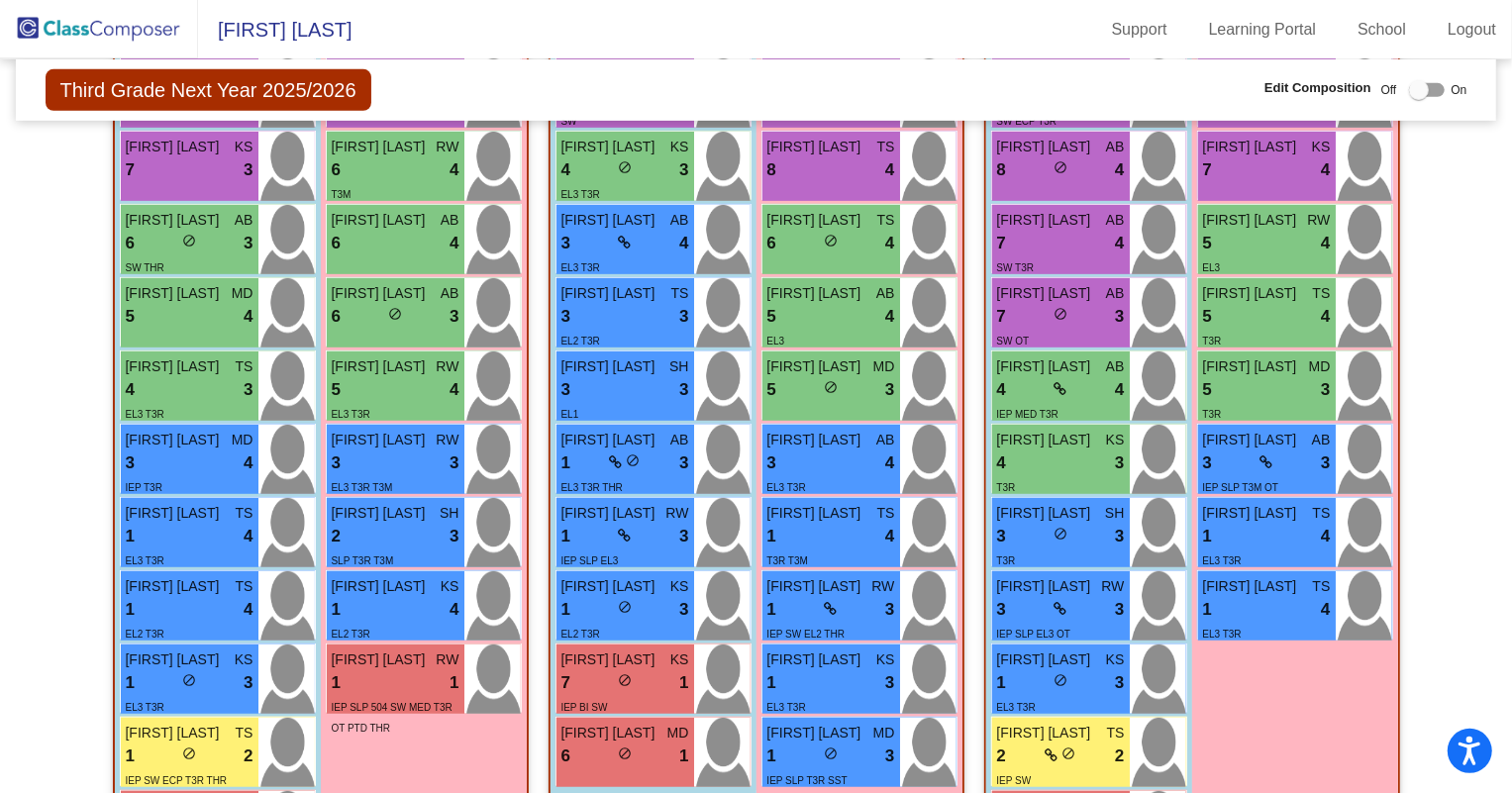scroll, scrollTop: 554, scrollLeft: 0, axis: vertical 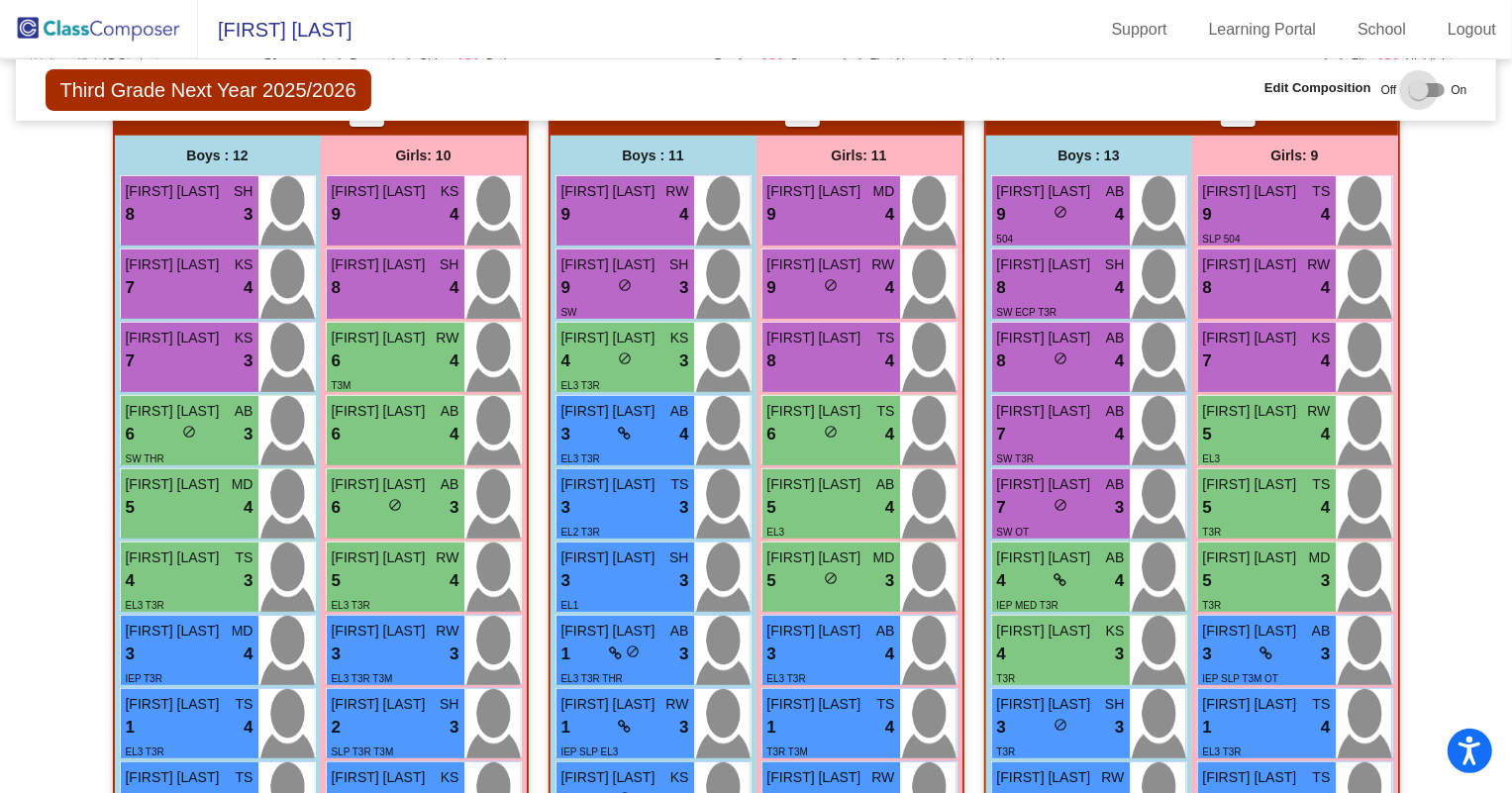 click at bounding box center (1419, 90) 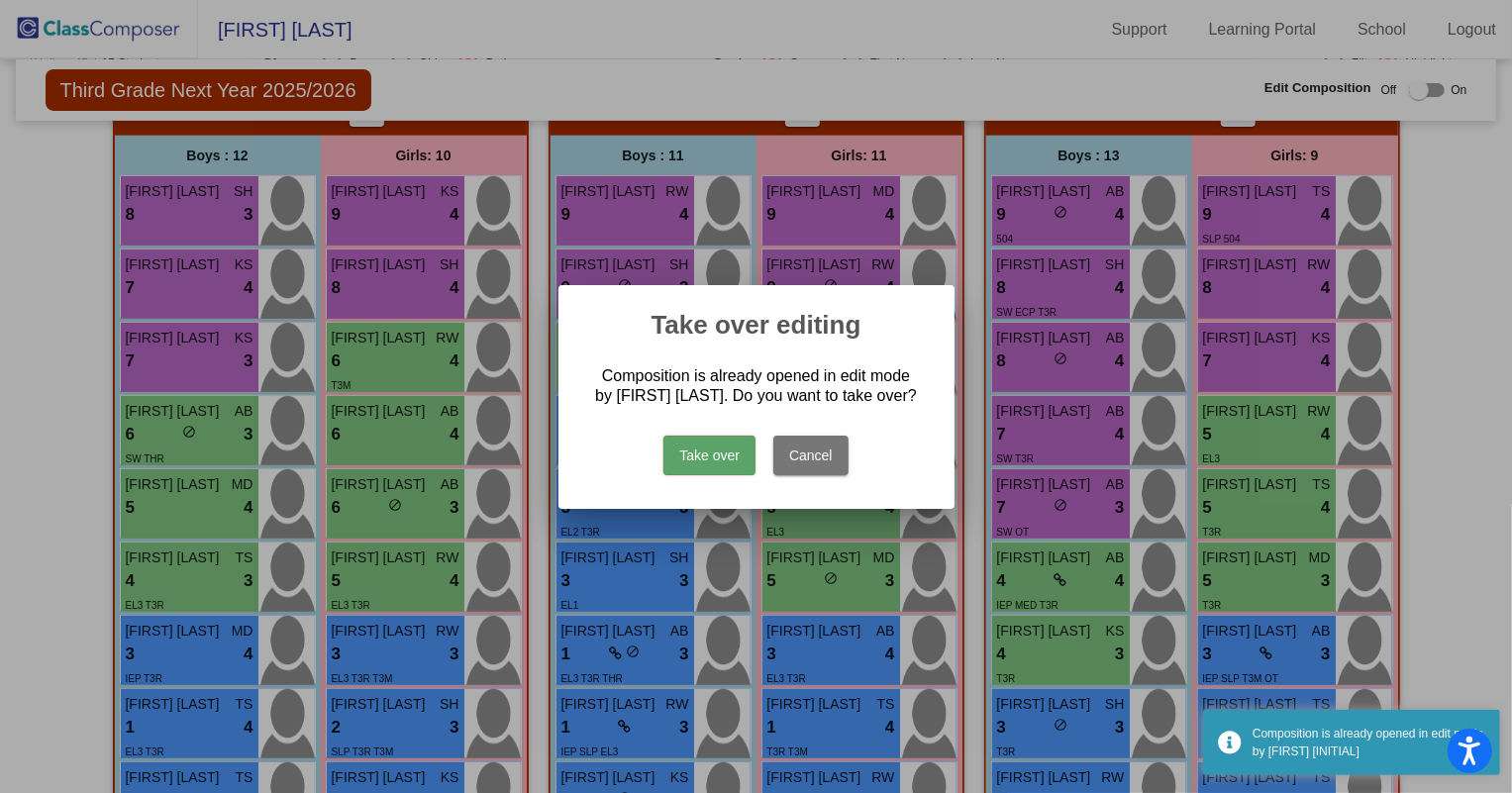 click on "Take over" at bounding box center (709, 455) 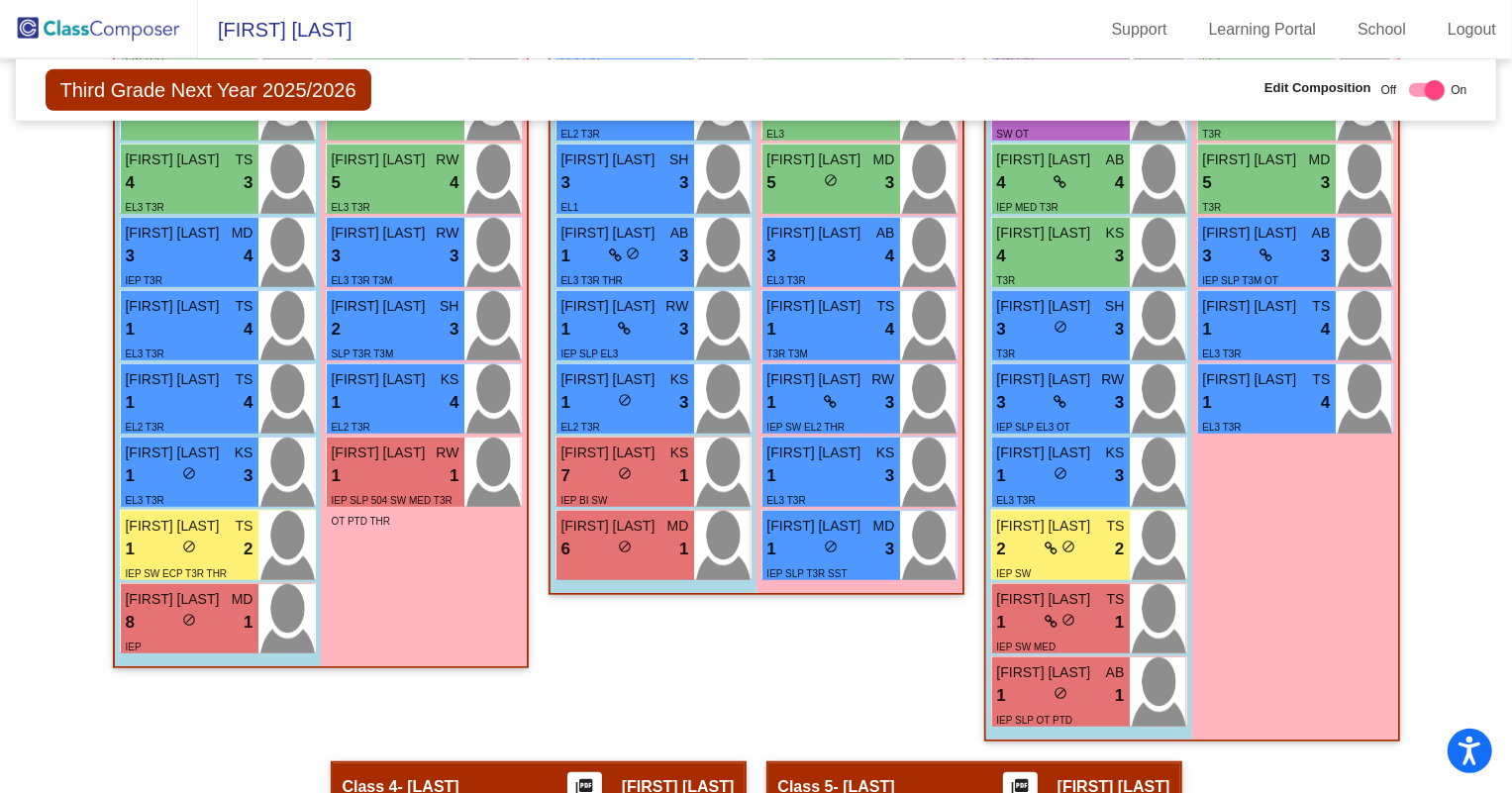 scroll, scrollTop: 1259, scrollLeft: 0, axis: vertical 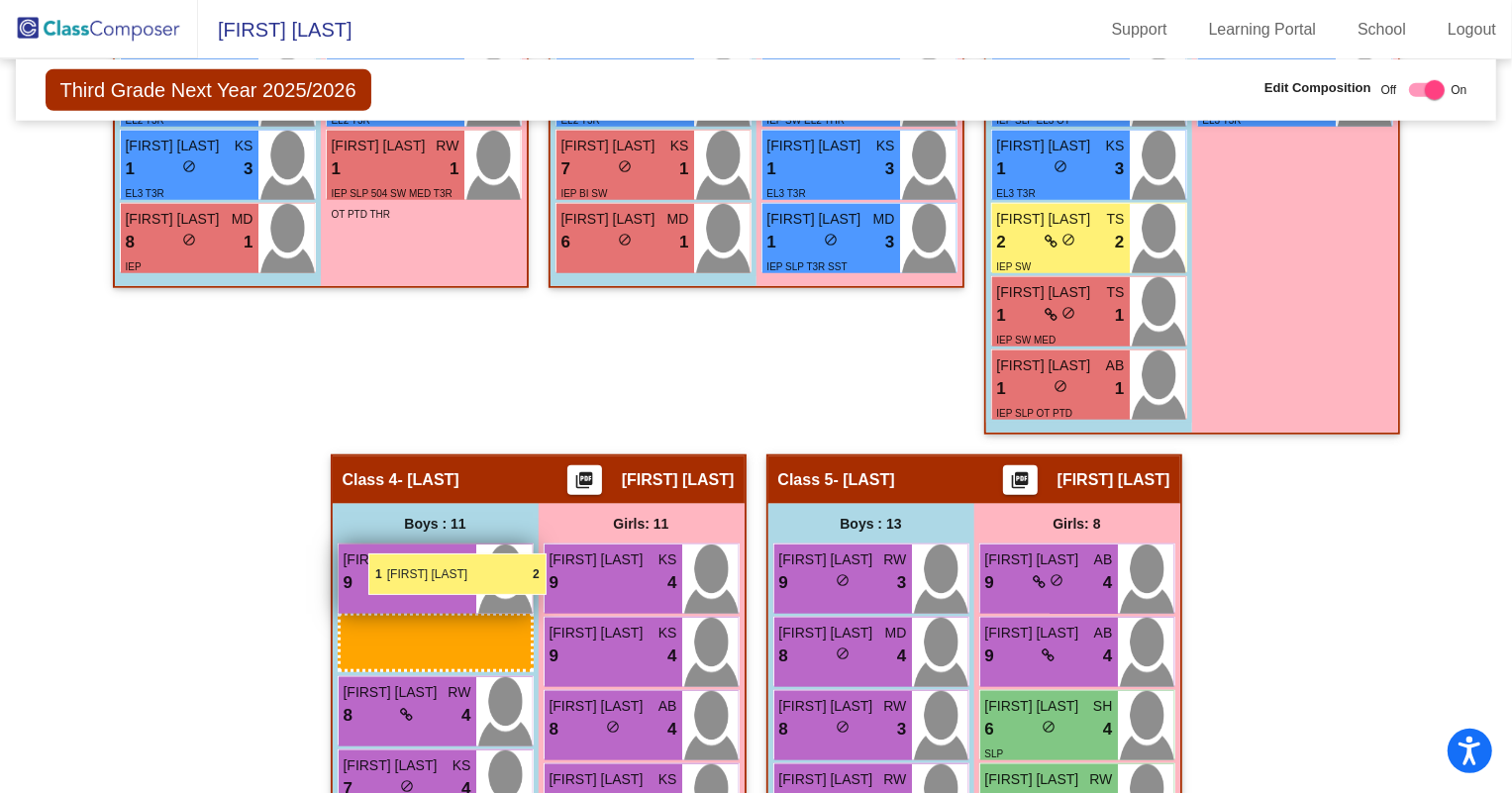 drag, startPoint x: 214, startPoint y: 245, endPoint x: 368, endPoint y: 553, distance: 344.3545 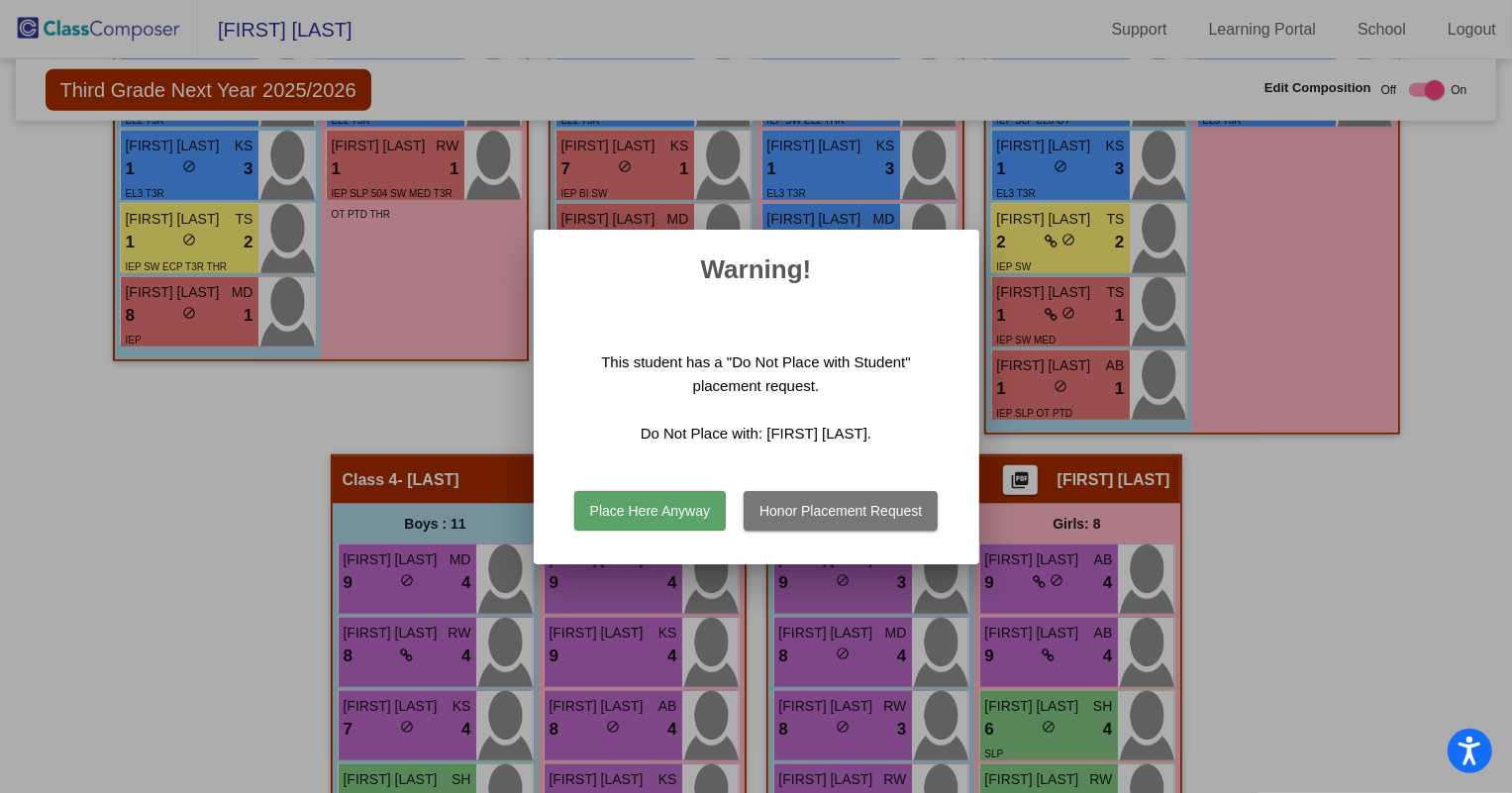 click on "Place Here Anyway" at bounding box center [650, 511] 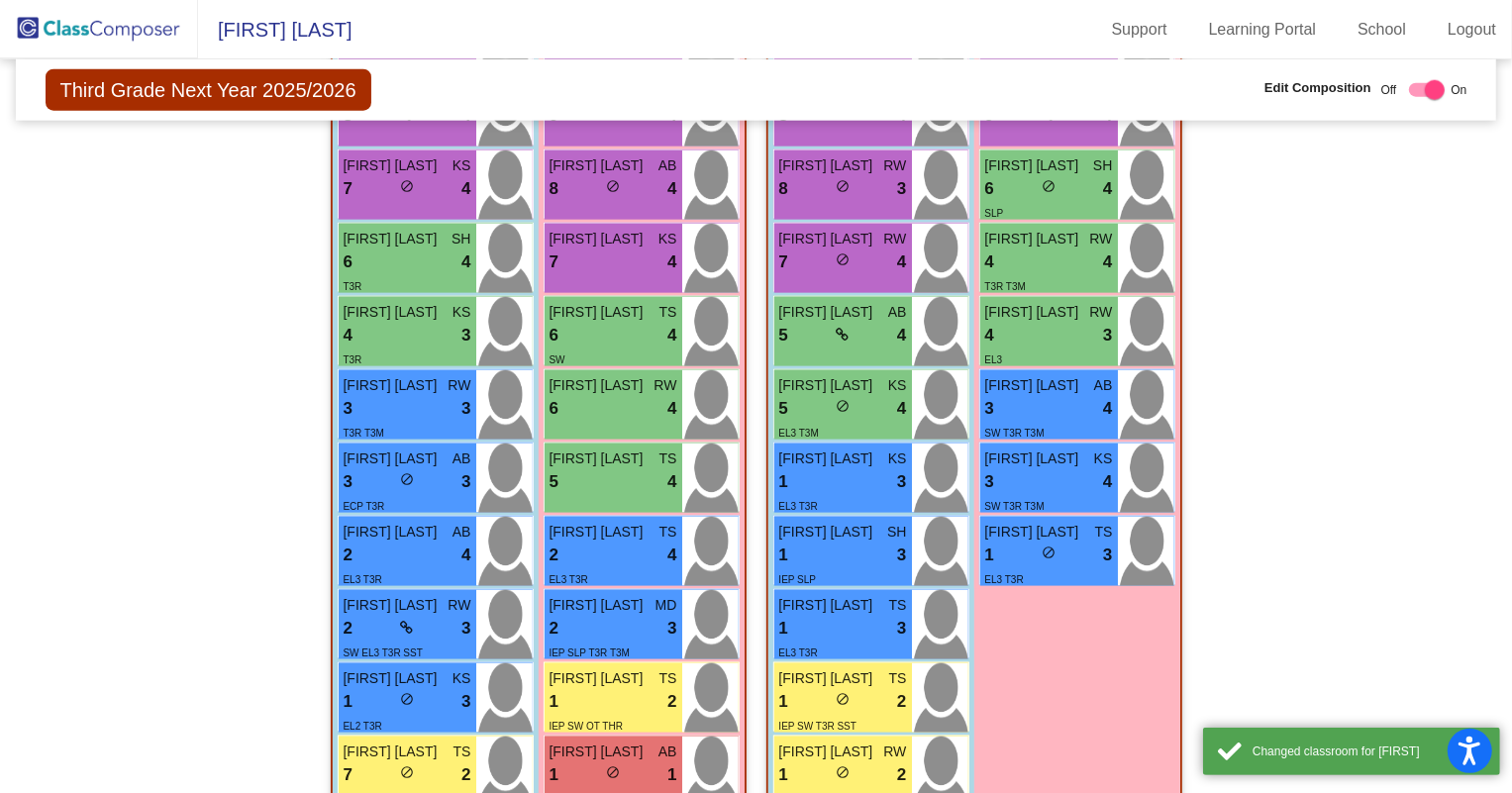 scroll, scrollTop: 1890, scrollLeft: 0, axis: vertical 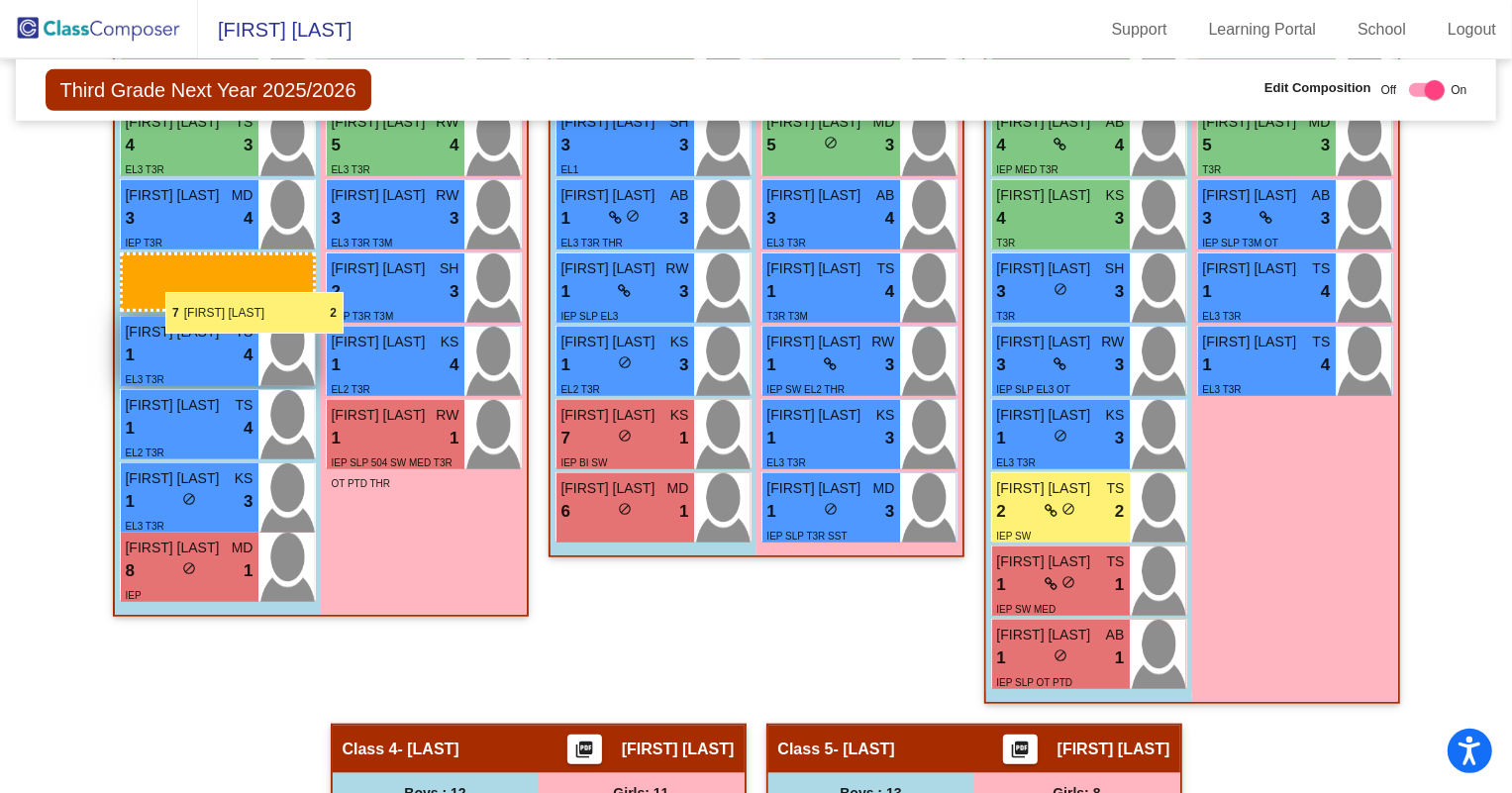 drag, startPoint x: 368, startPoint y: 684, endPoint x: 164, endPoint y: 291, distance: 442.79228 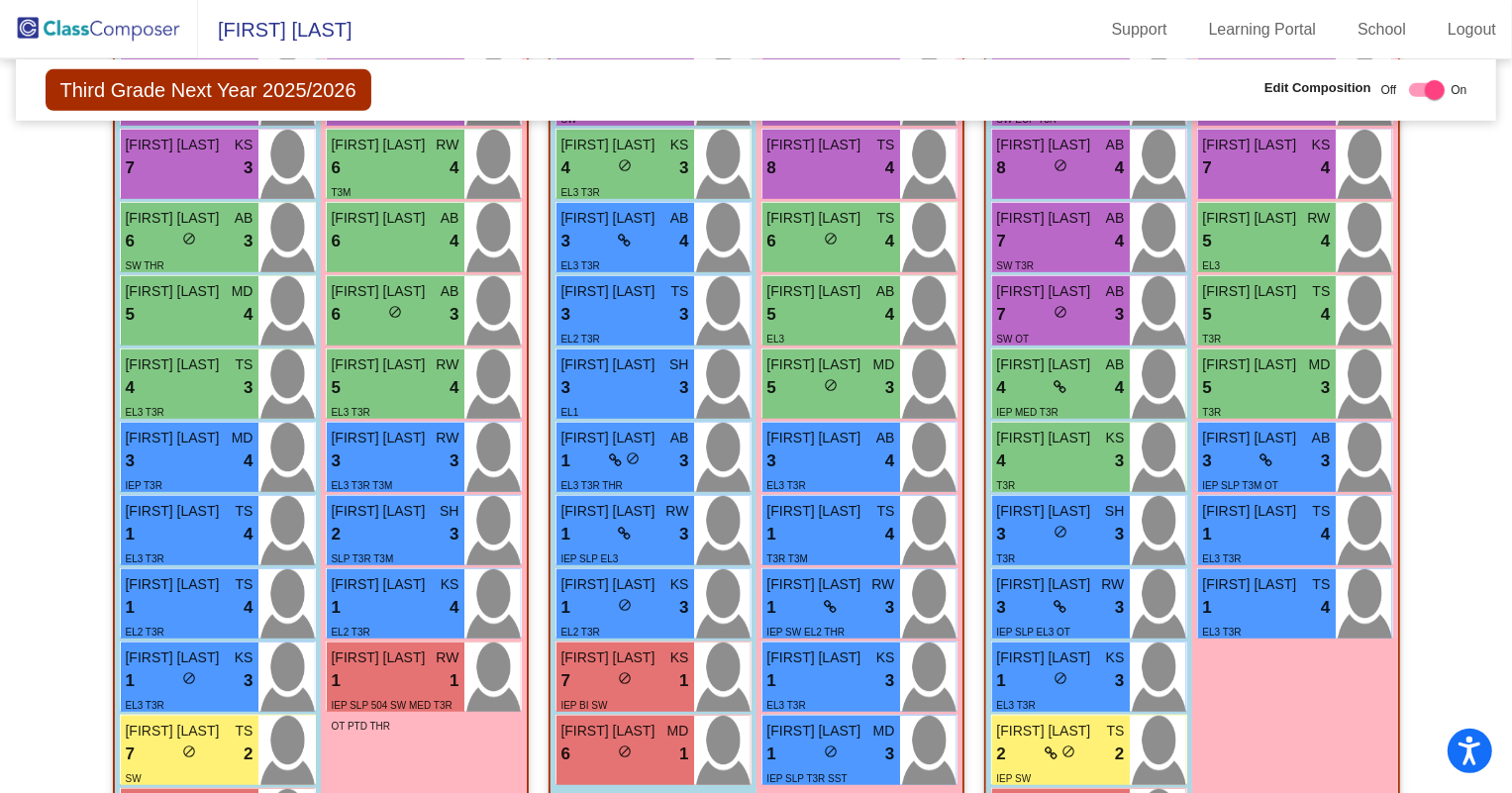 scroll, scrollTop: 470, scrollLeft: 0, axis: vertical 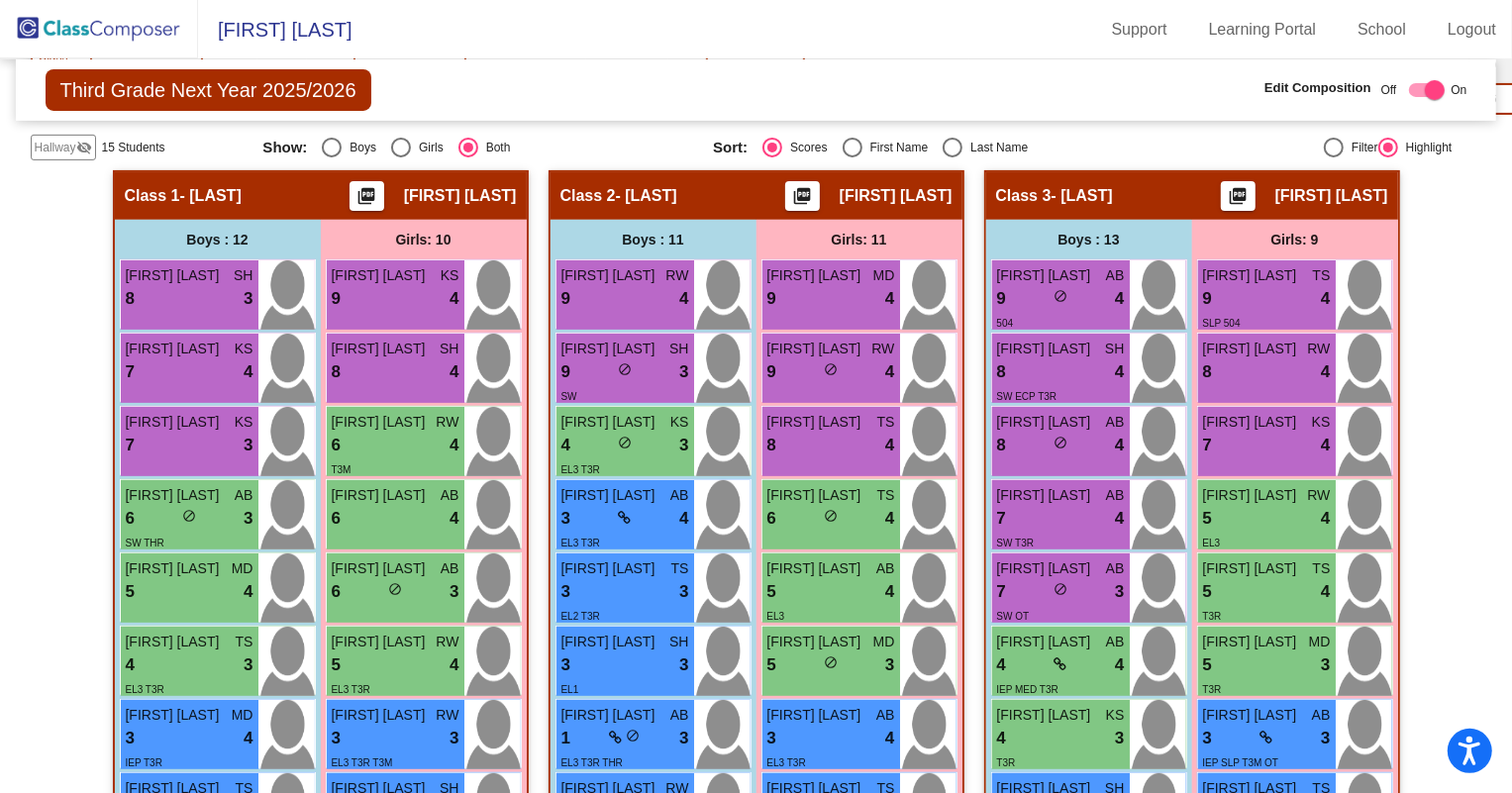 click 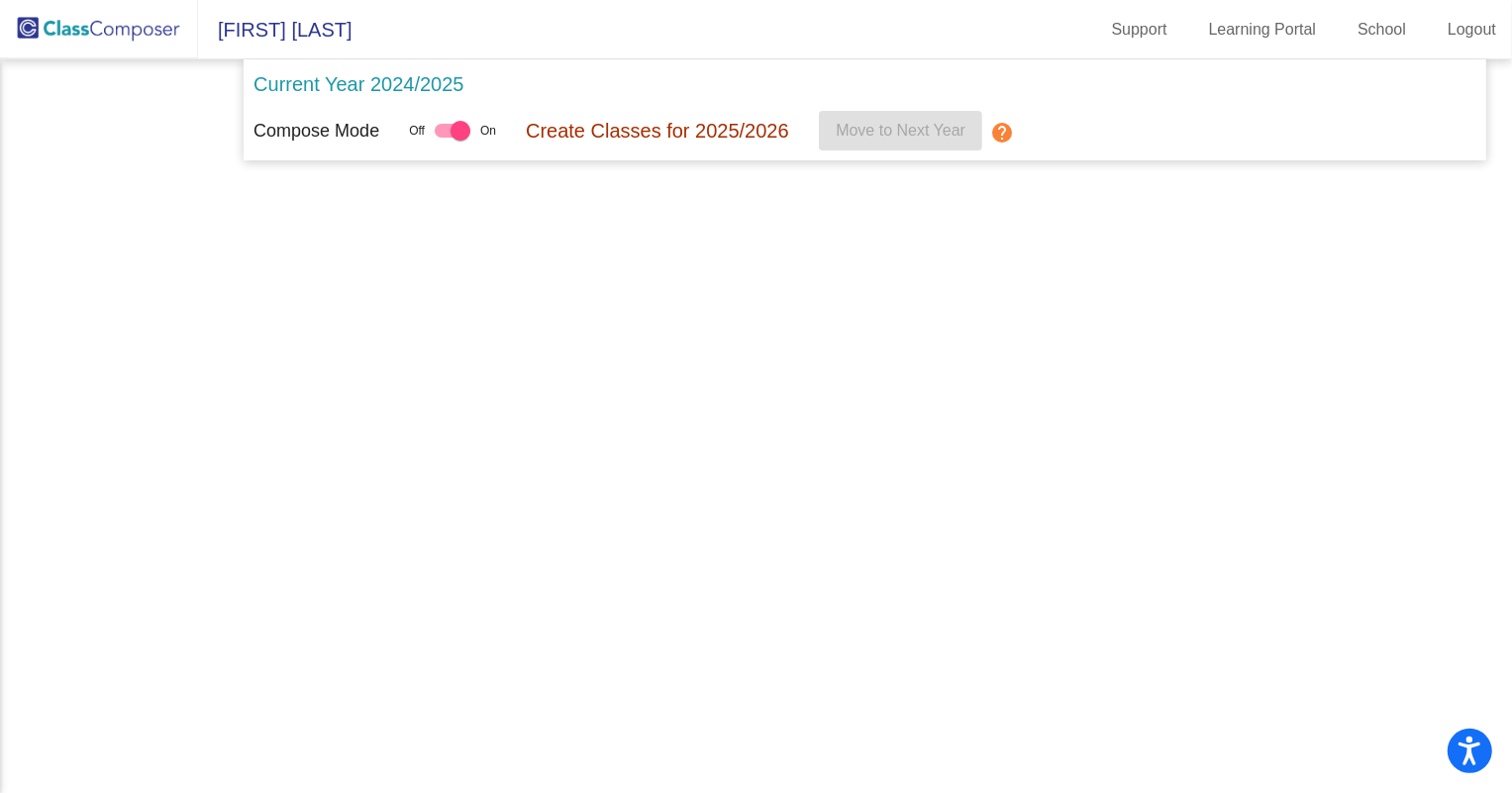 scroll, scrollTop: 0, scrollLeft: 0, axis: both 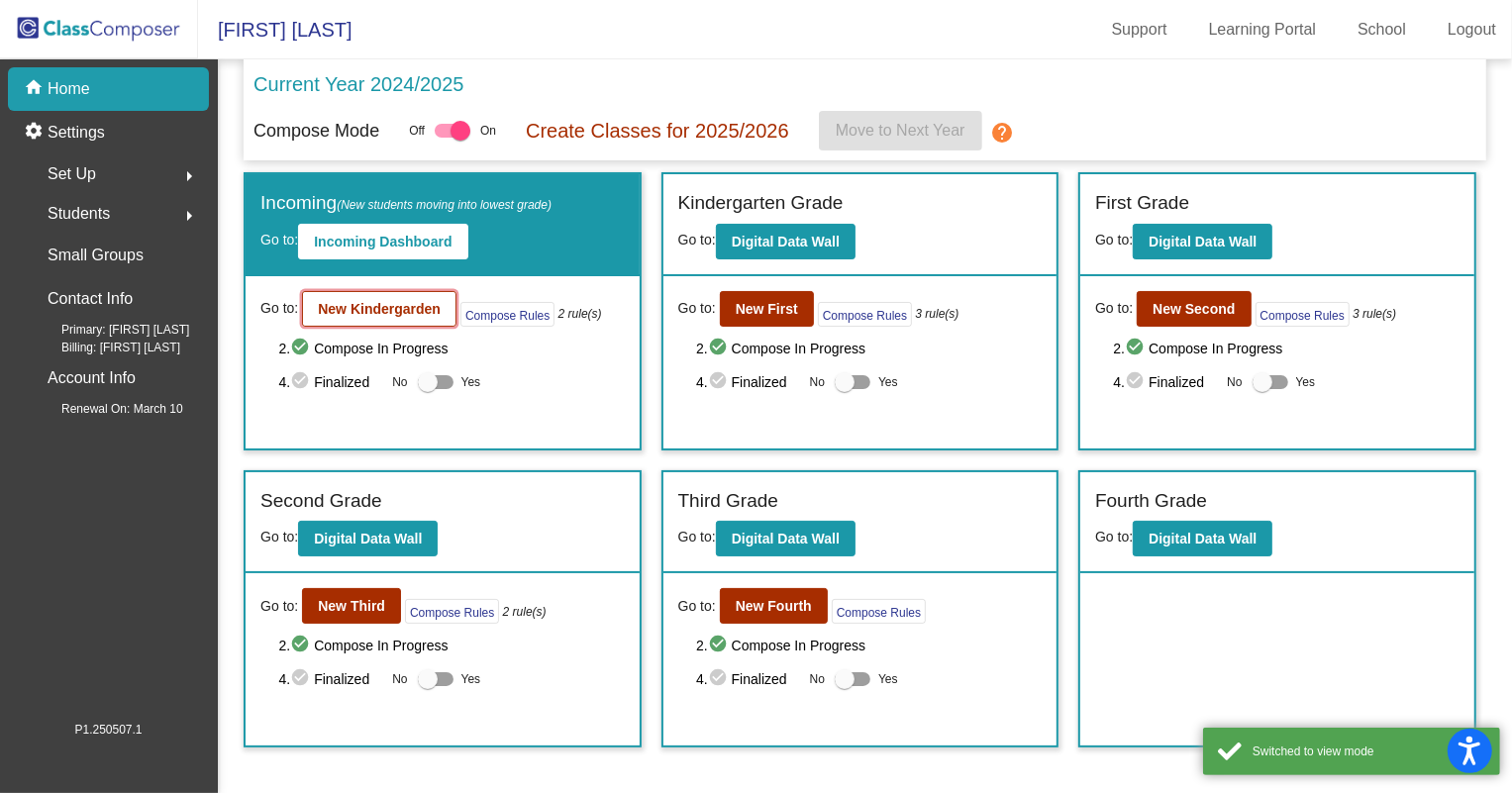 click on "New Kindergarden" 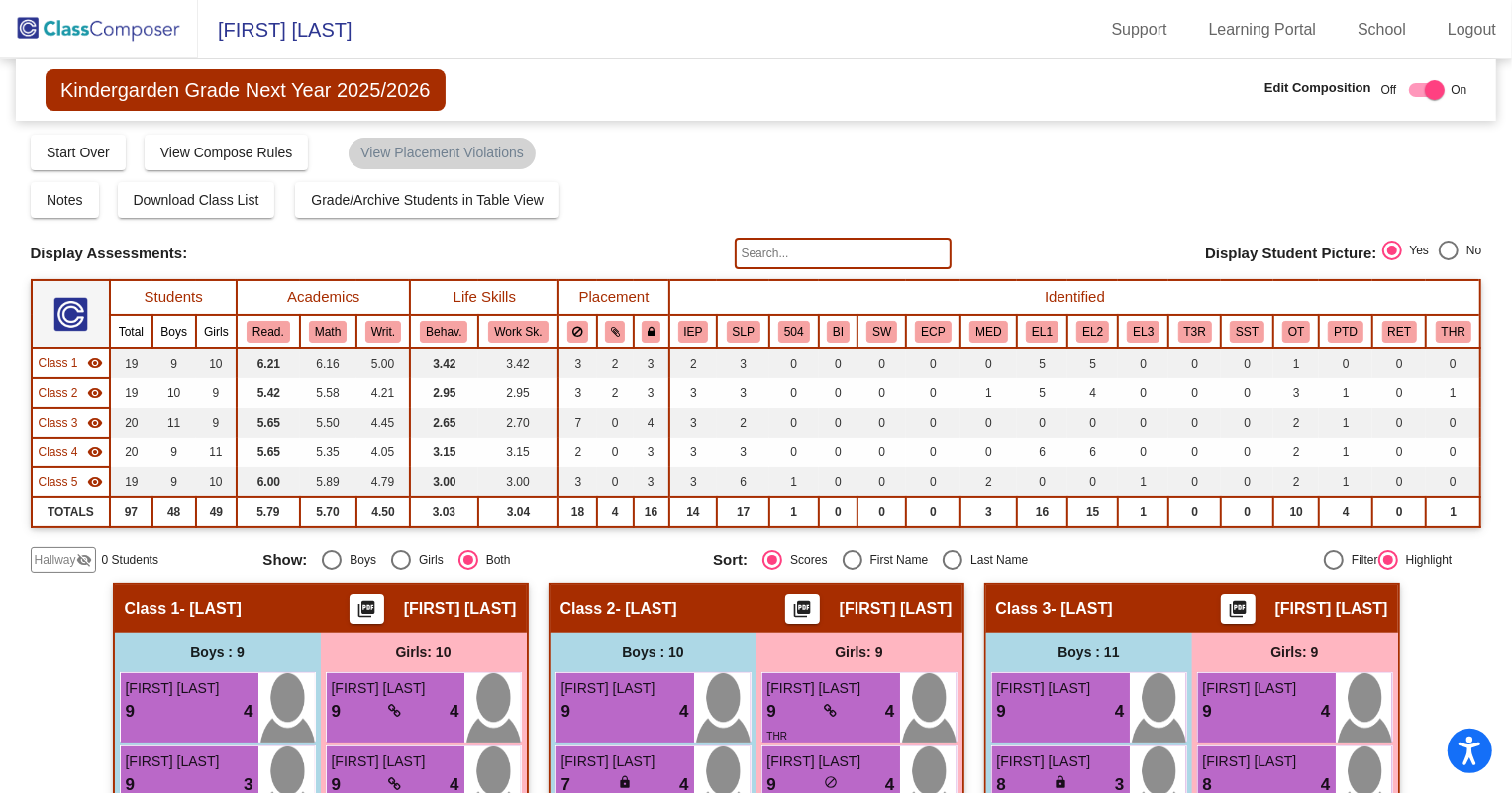 click on "visibility_off" 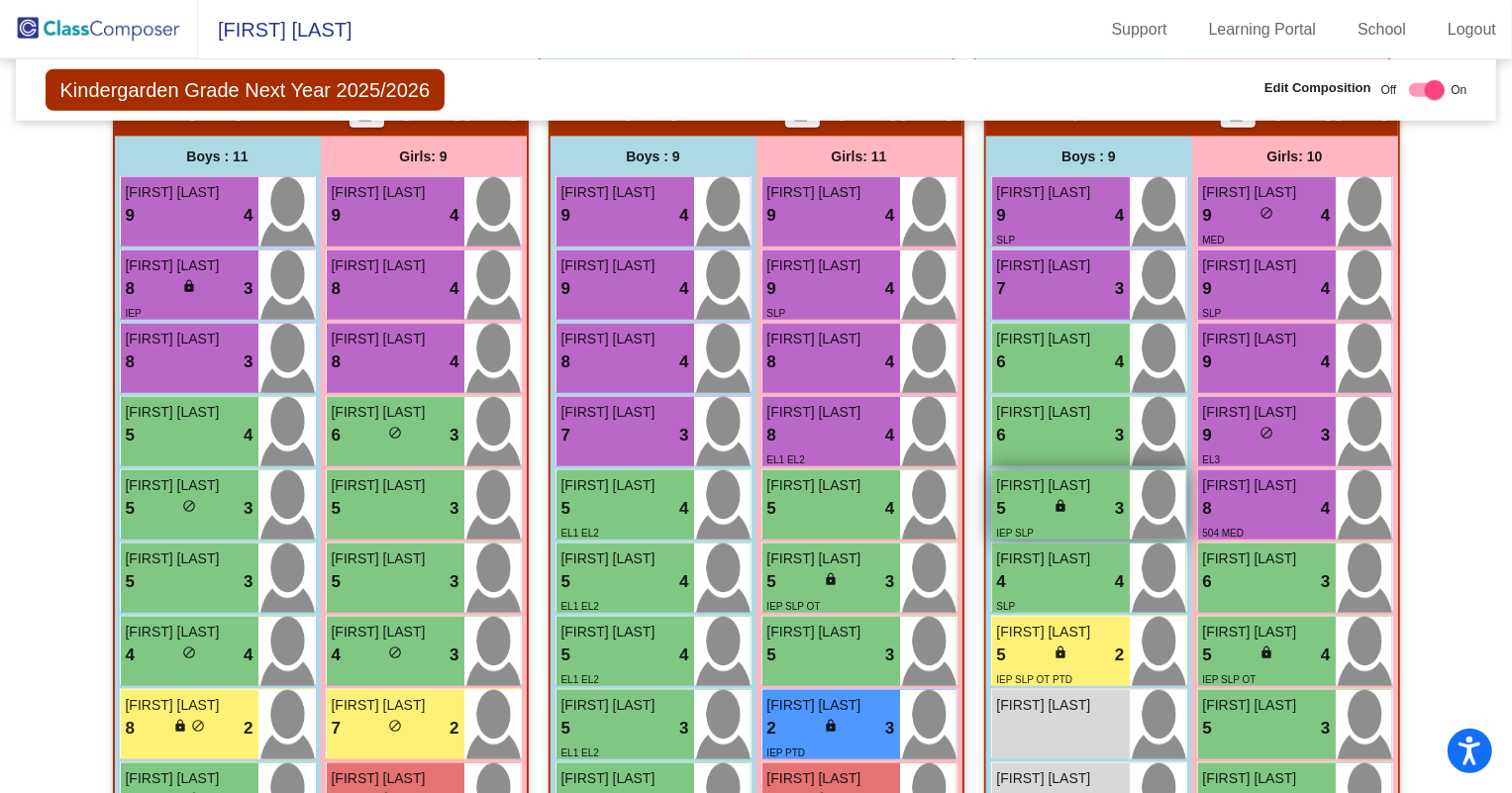 scroll, scrollTop: 1259, scrollLeft: 0, axis: vertical 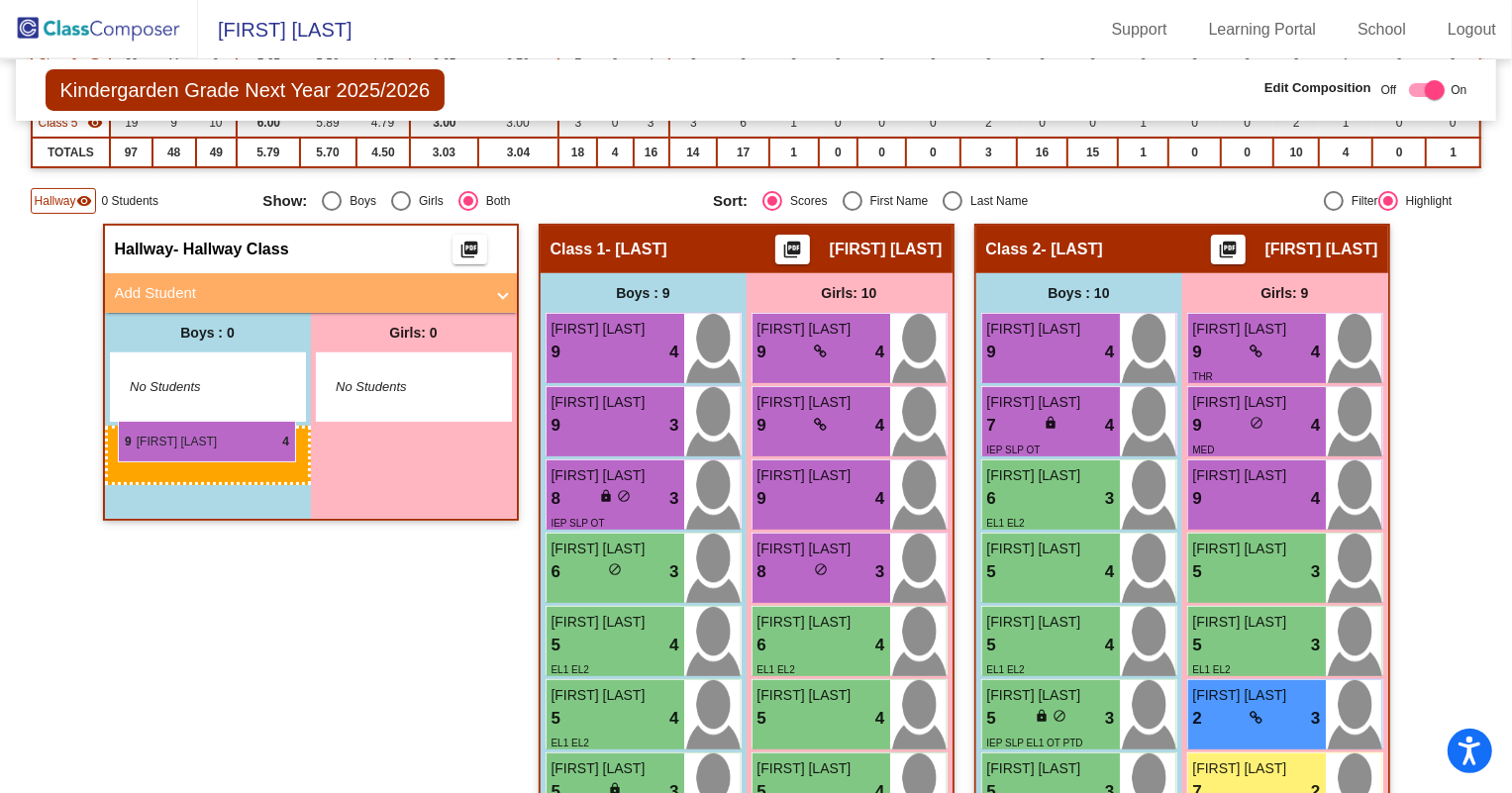 drag, startPoint x: 1040, startPoint y: 304, endPoint x: 118, endPoint y: 421, distance: 929.3939 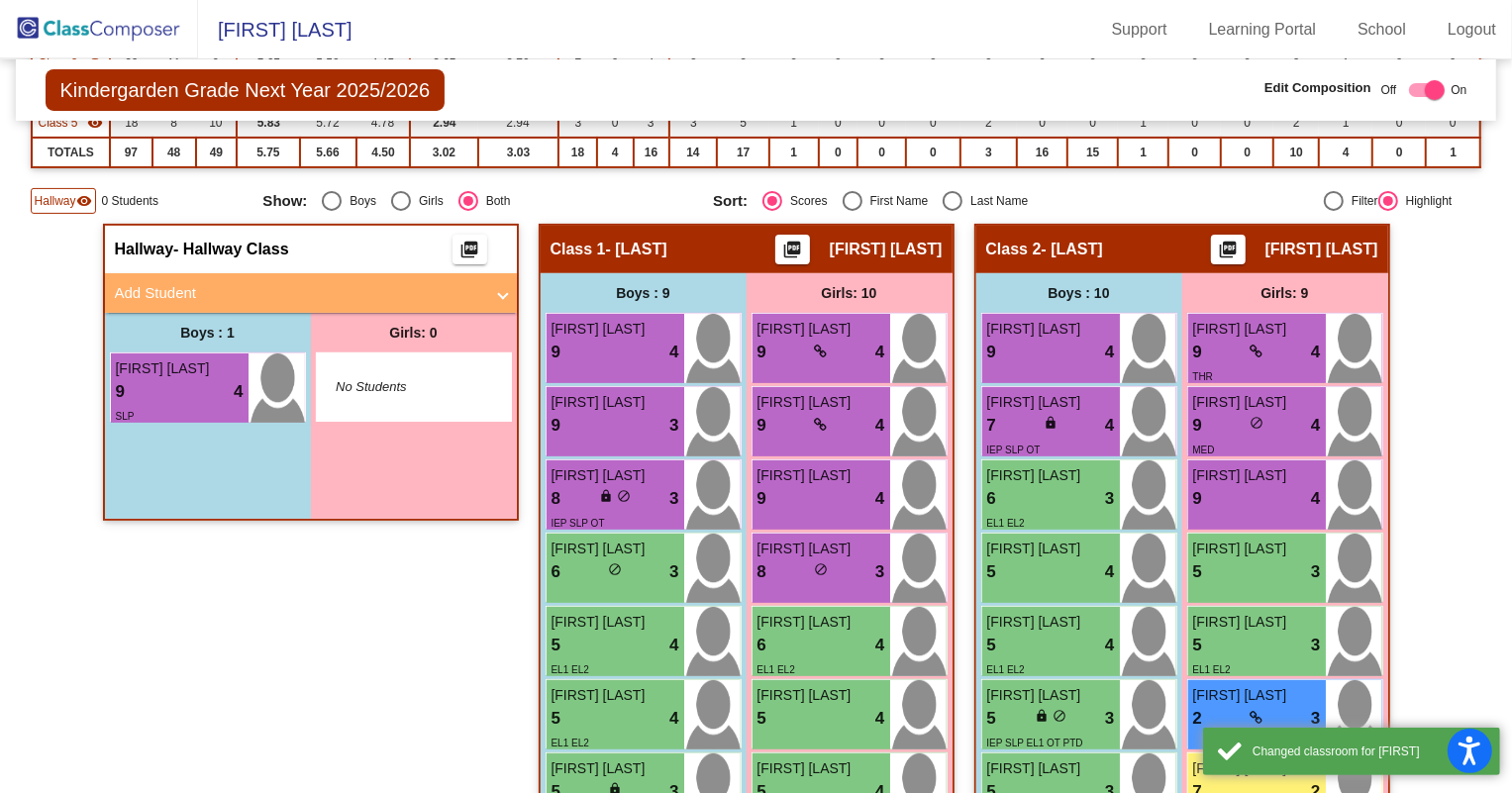 click on "Hallway   - Hallway Class  picture_as_pdf  Add Student  First Name Last Name Student Id  (Recommended)   Boy   Girl   Non Binary Add Close  Boys : 1  [FIRST] [LAST] 9 lock do_not_disturb_alt [SERVICE] 4 SLP Girls: 0   No Students" 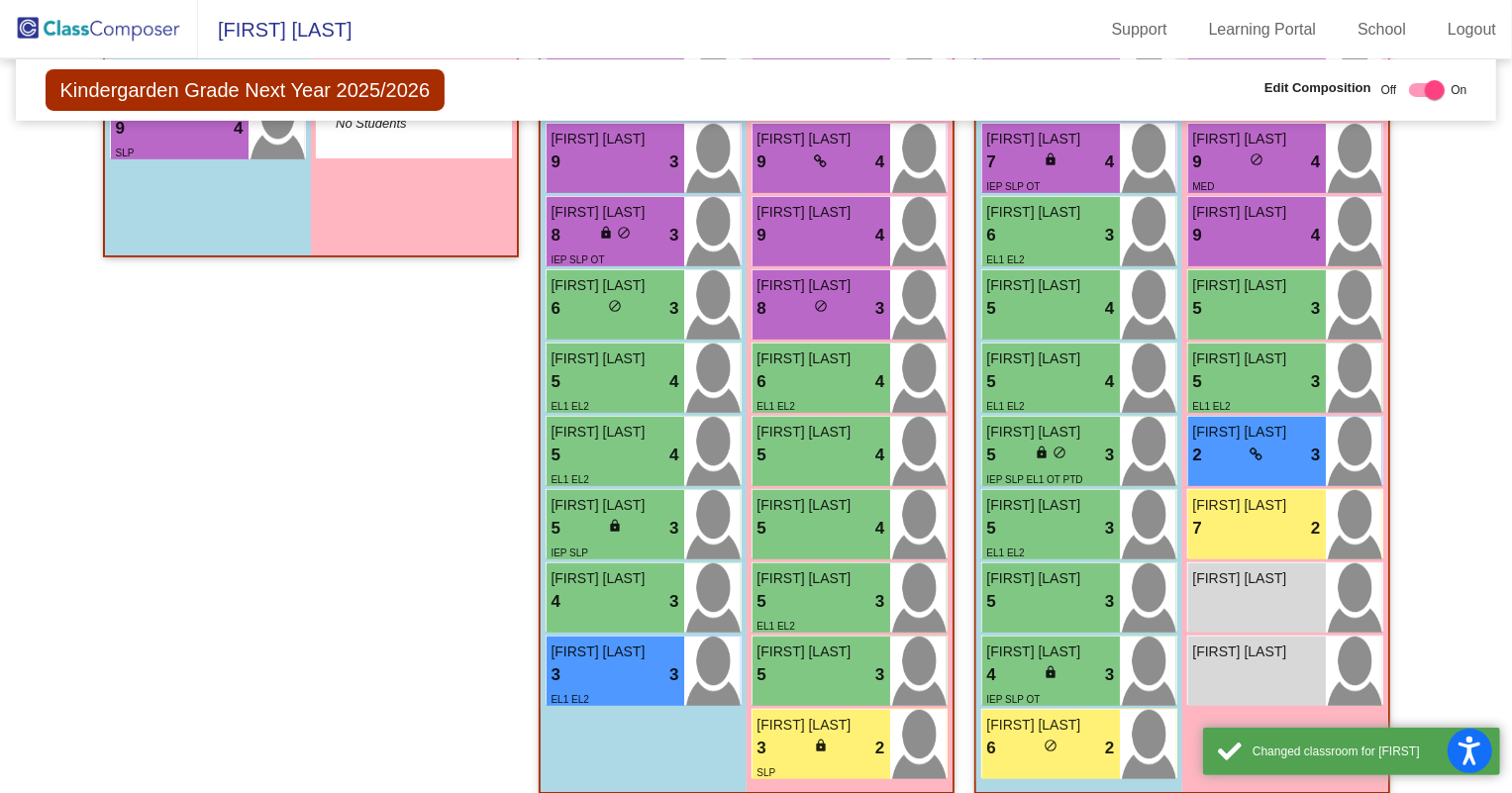 scroll, scrollTop: 630, scrollLeft: 0, axis: vertical 